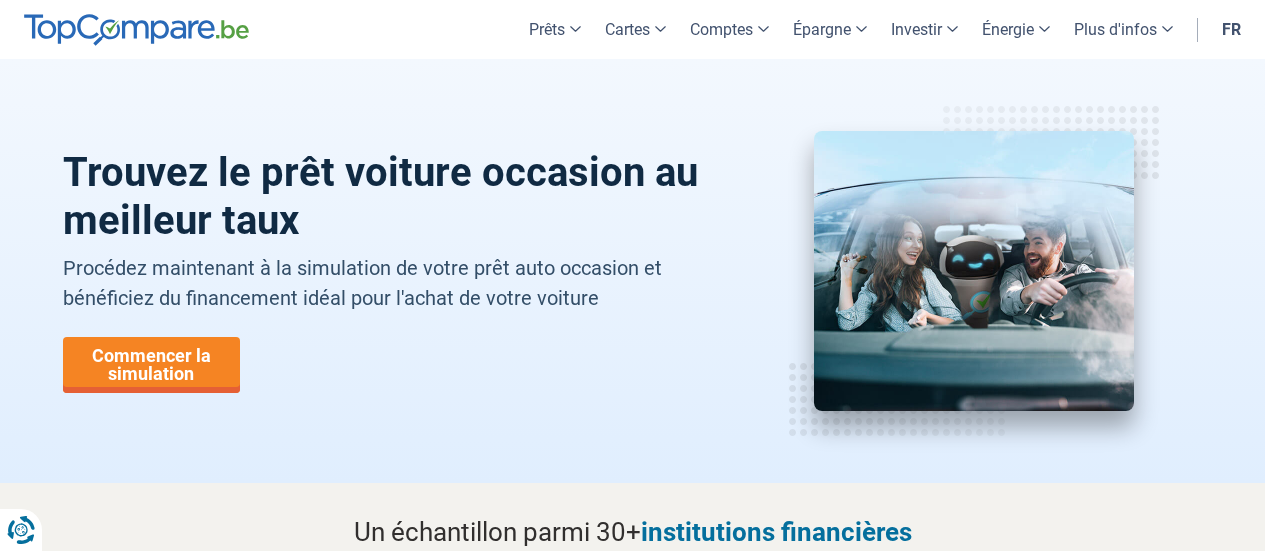 scroll, scrollTop: 0, scrollLeft: 0, axis: both 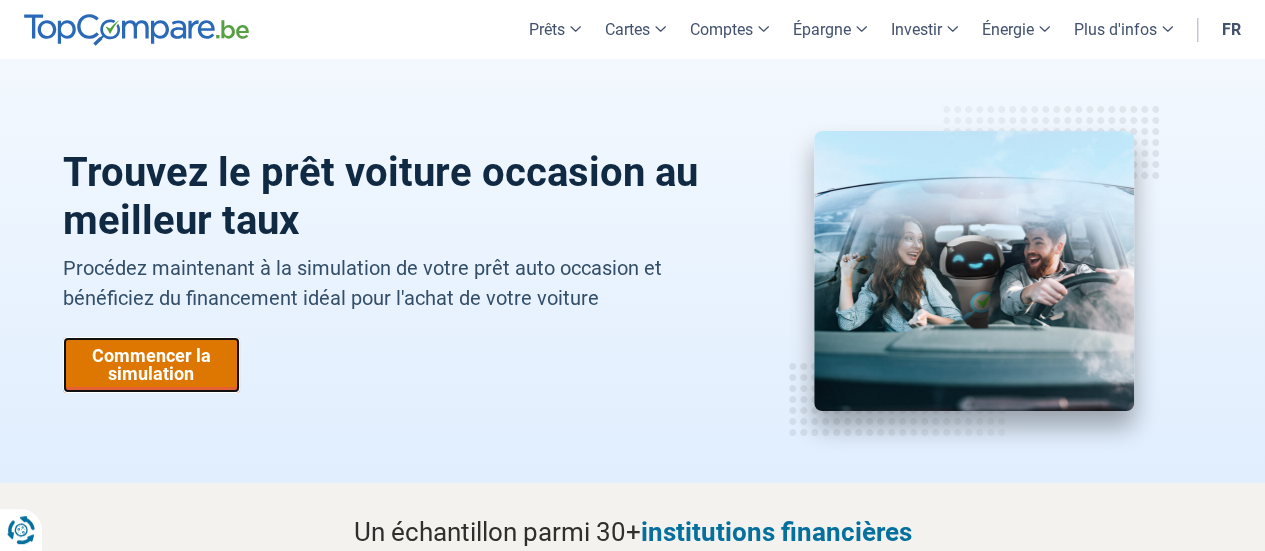 click on "Commencer la simulation" at bounding box center [151, 365] 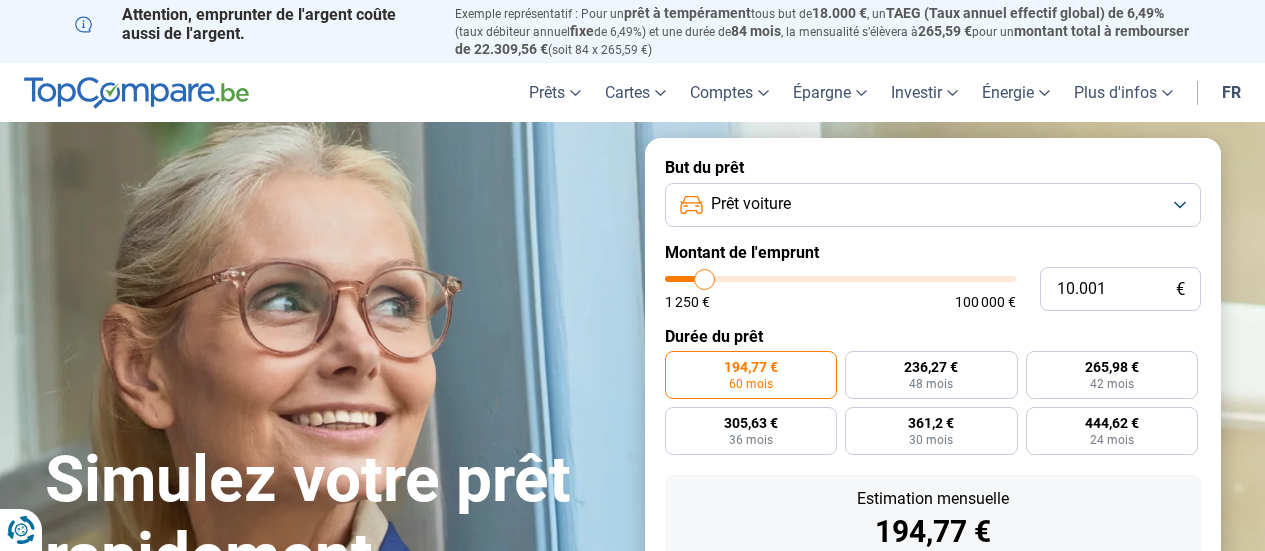 scroll, scrollTop: 187, scrollLeft: 0, axis: vertical 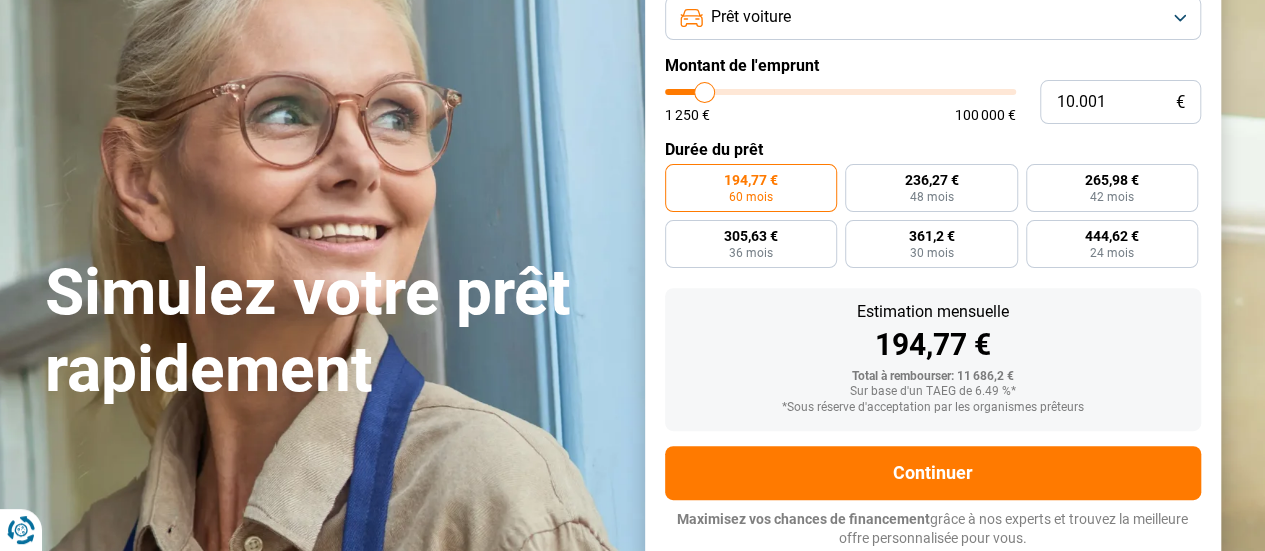 type on "40.750" 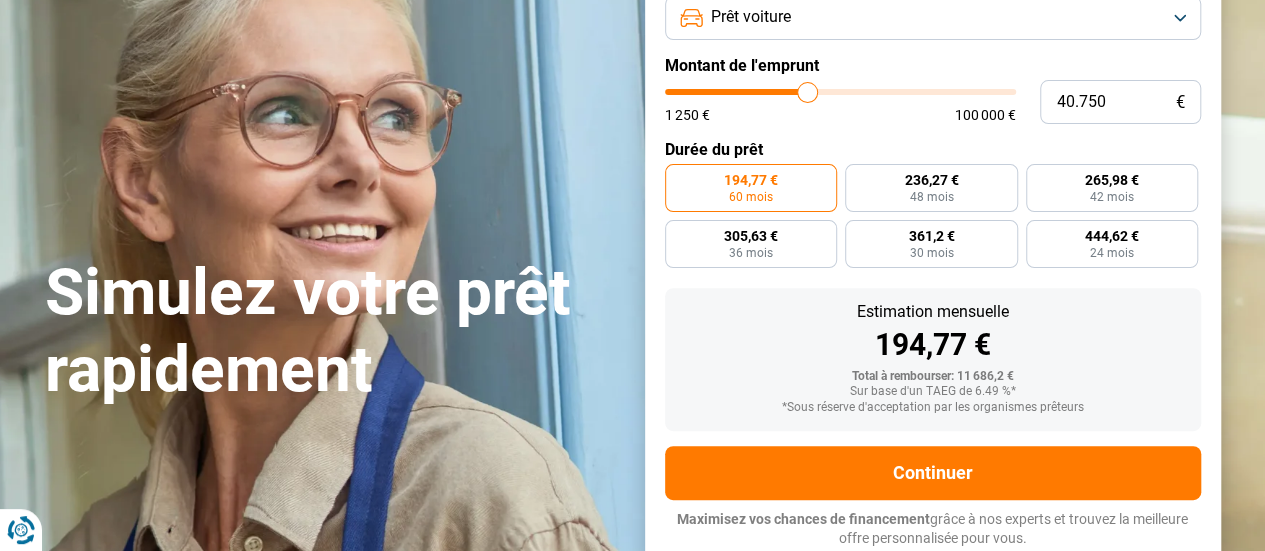 type on "40750" 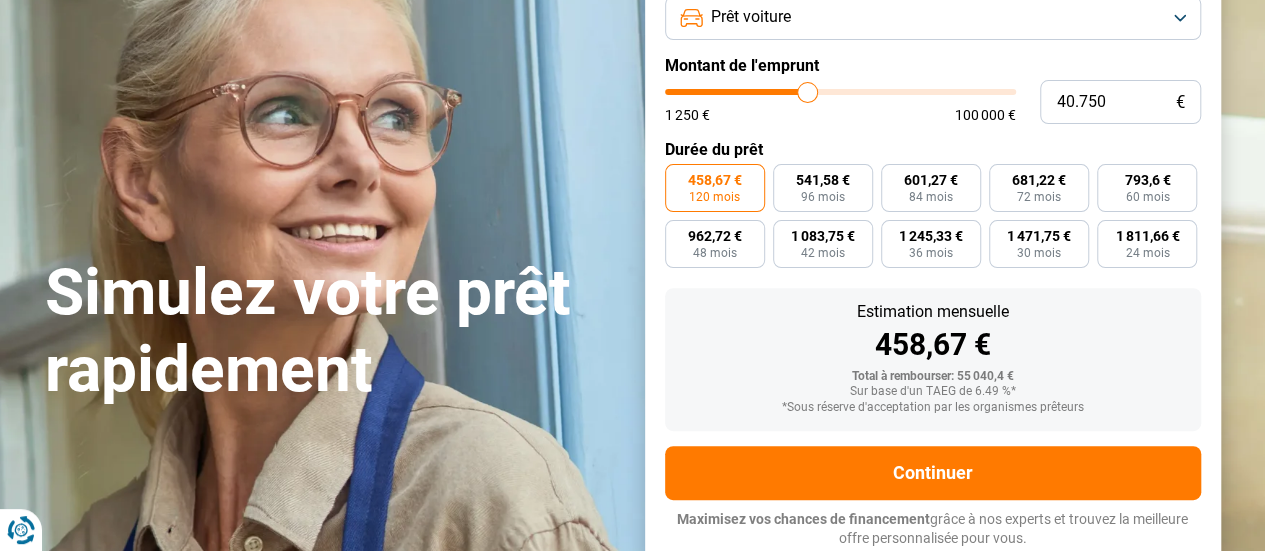 type on "32.000" 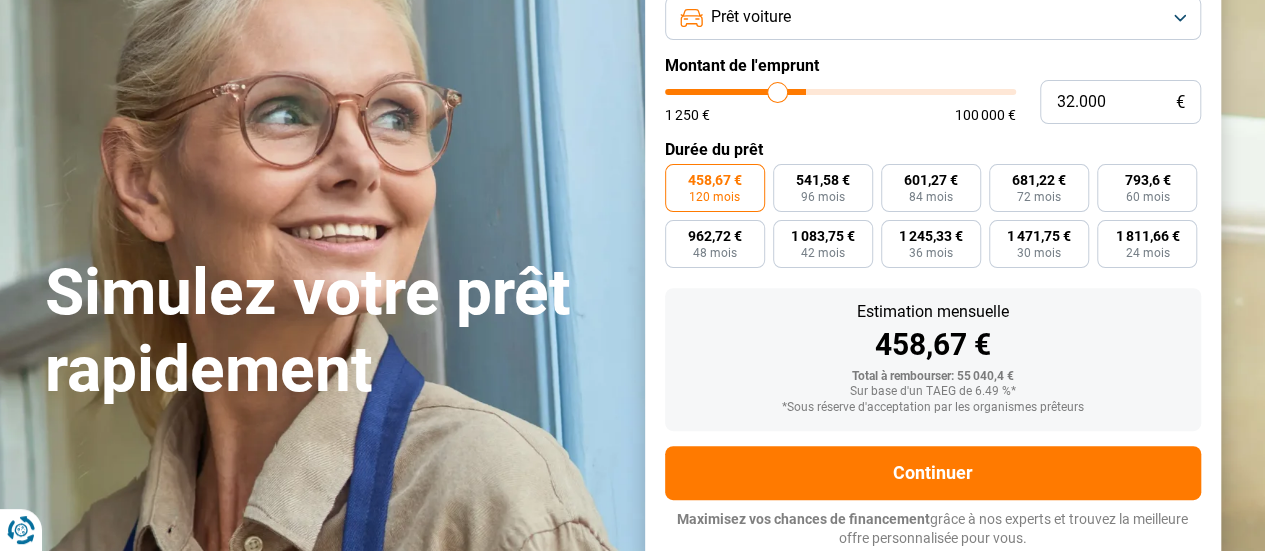 type on "32000" 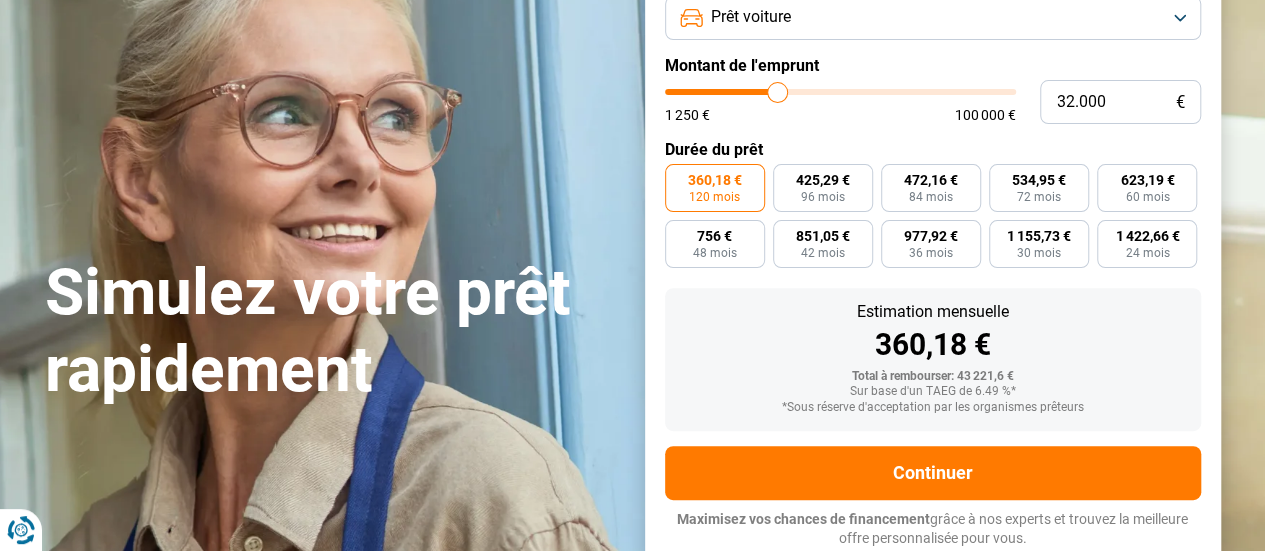 type on "25.000" 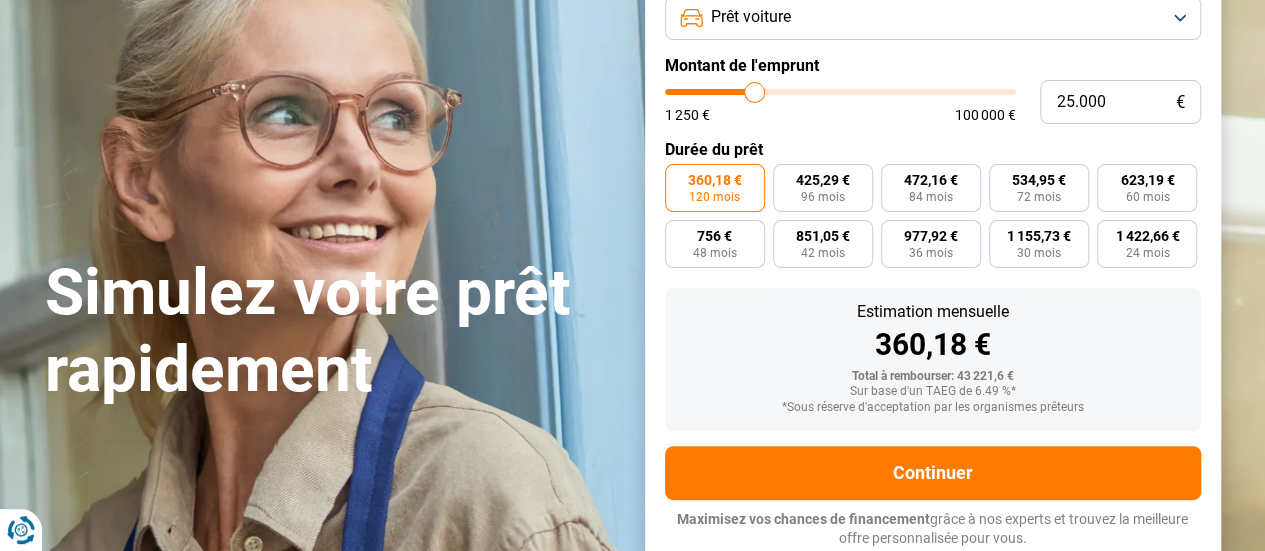 type on "25000" 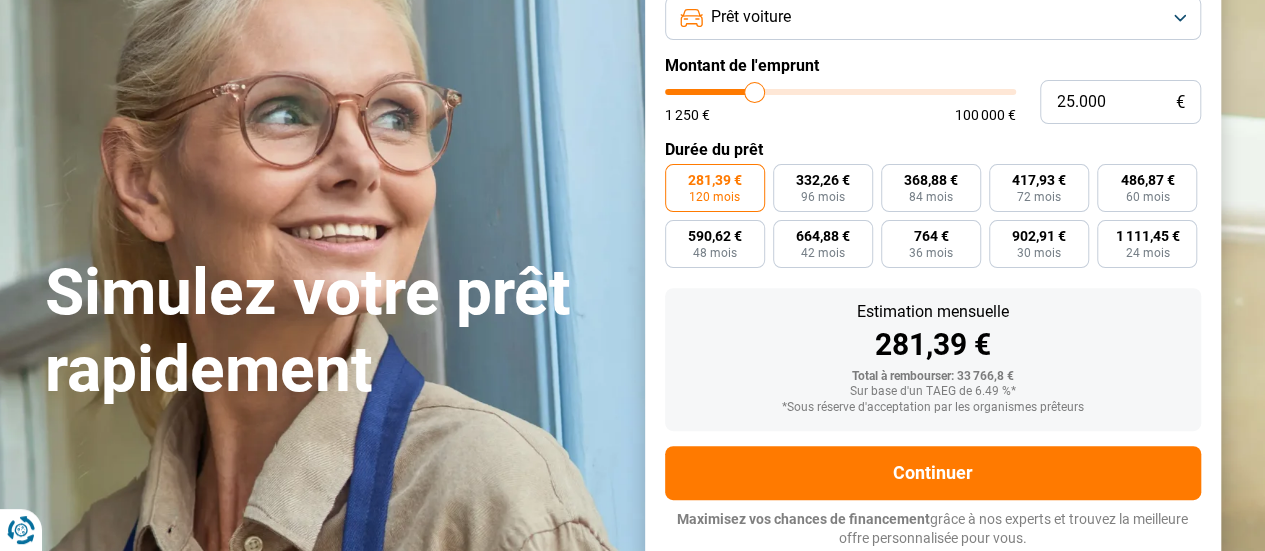 type on "24.500" 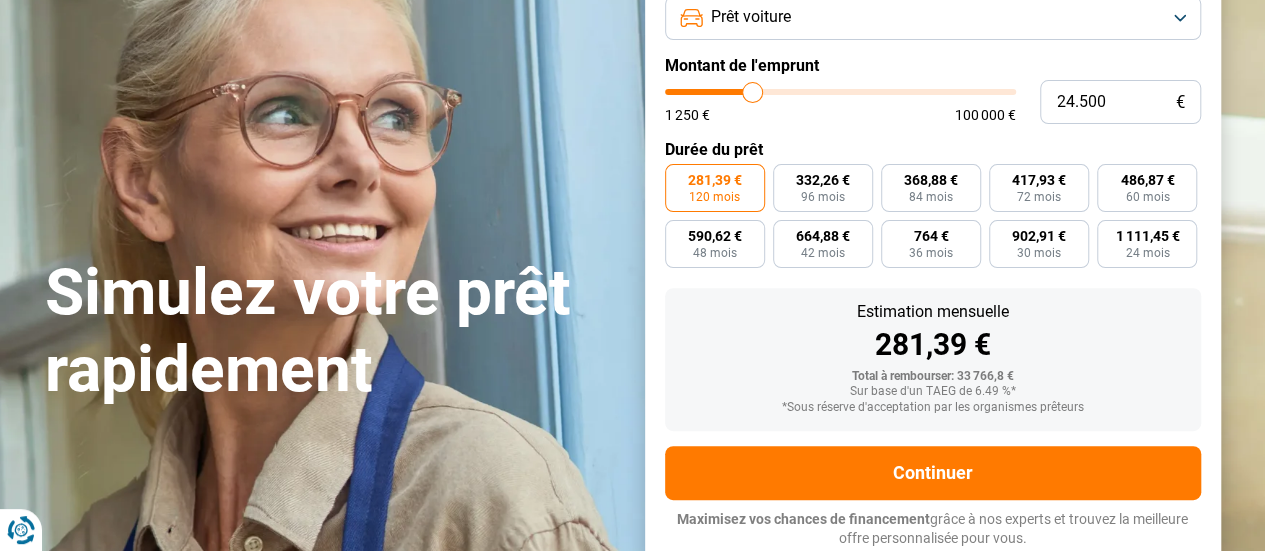 type on "24.250" 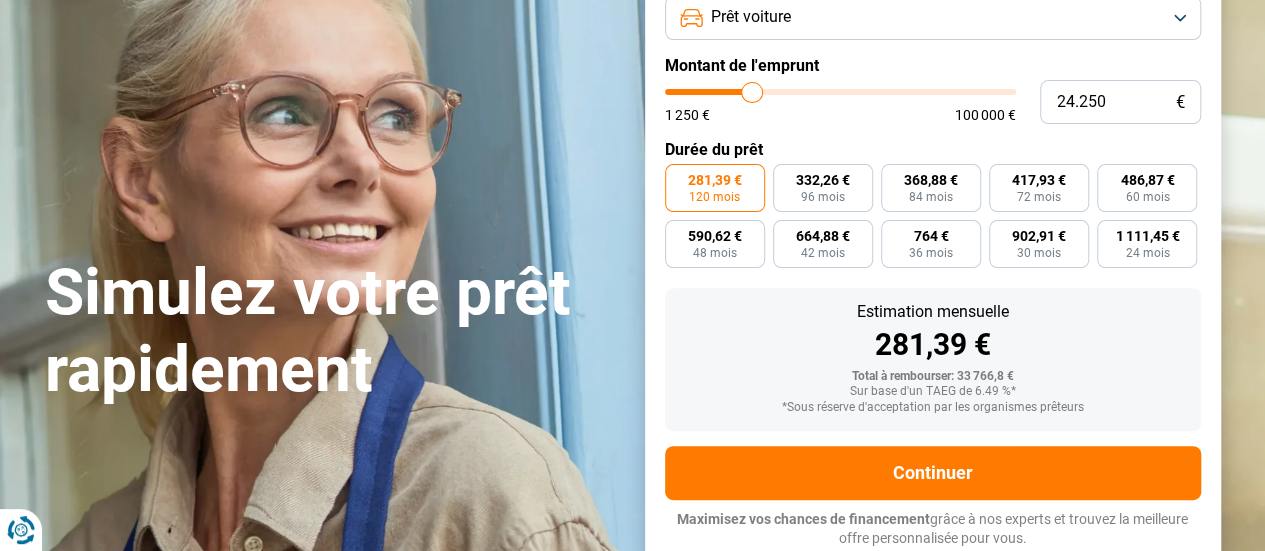 type on "24.000" 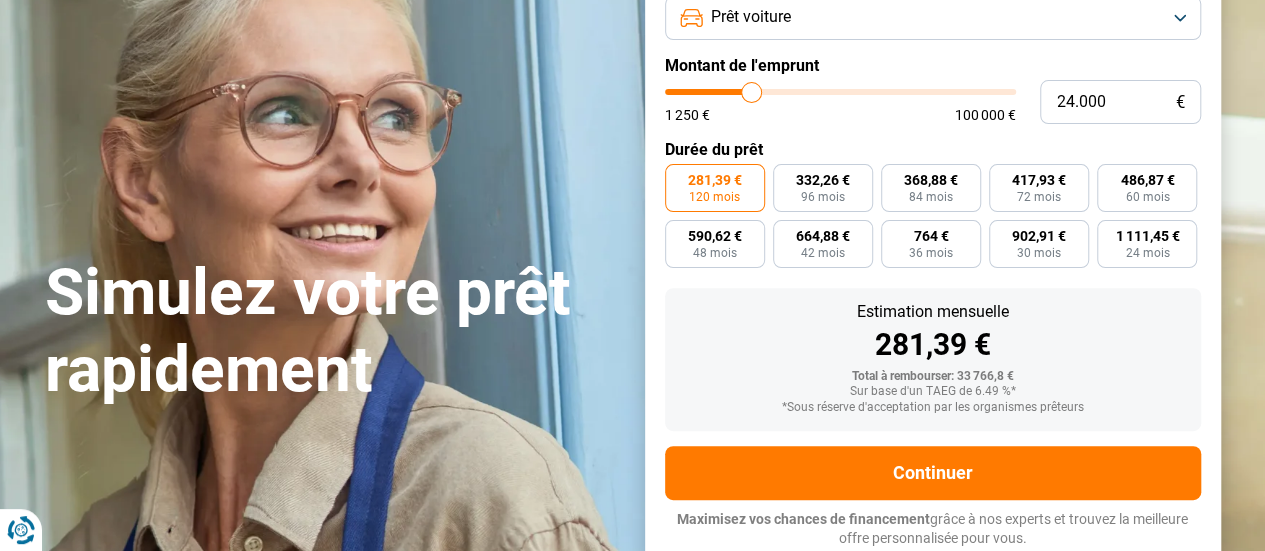 type on "23.750" 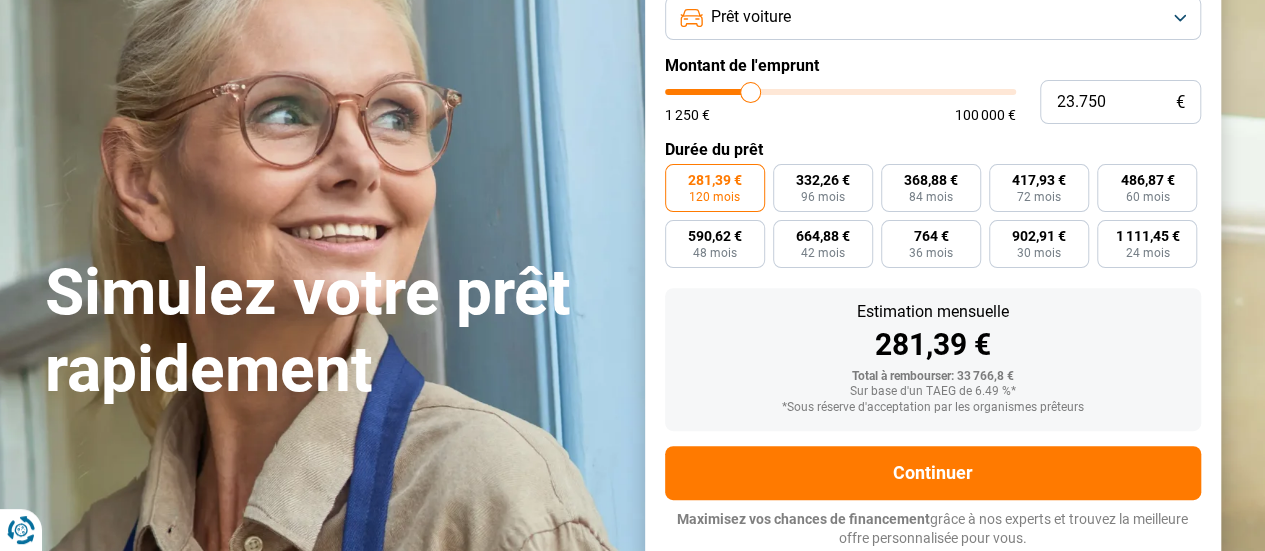 type on "23.500" 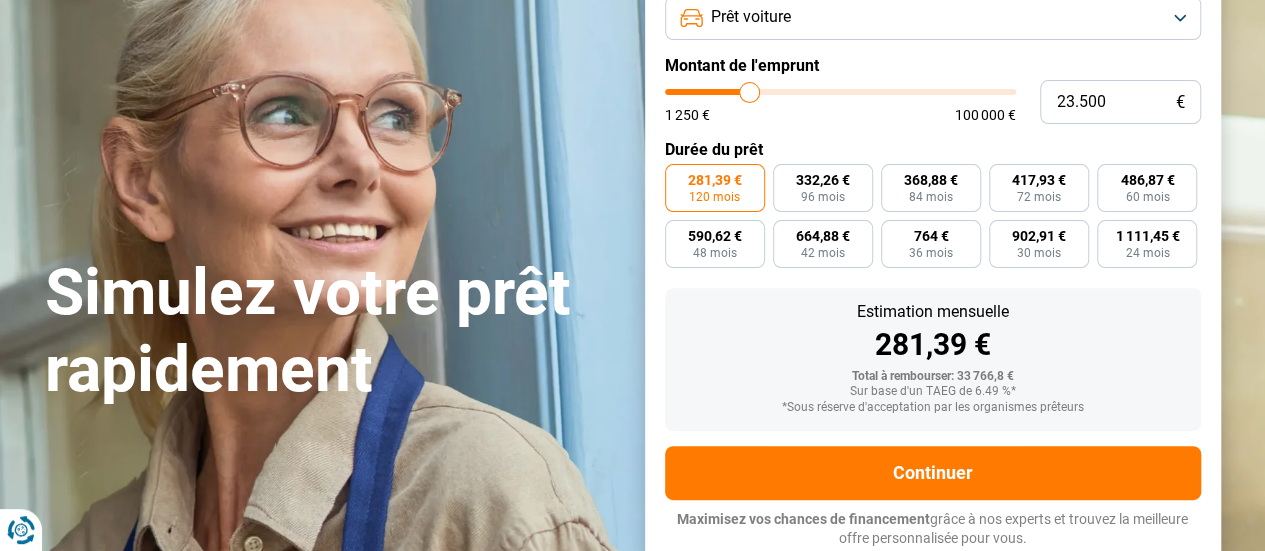 type on "23.250" 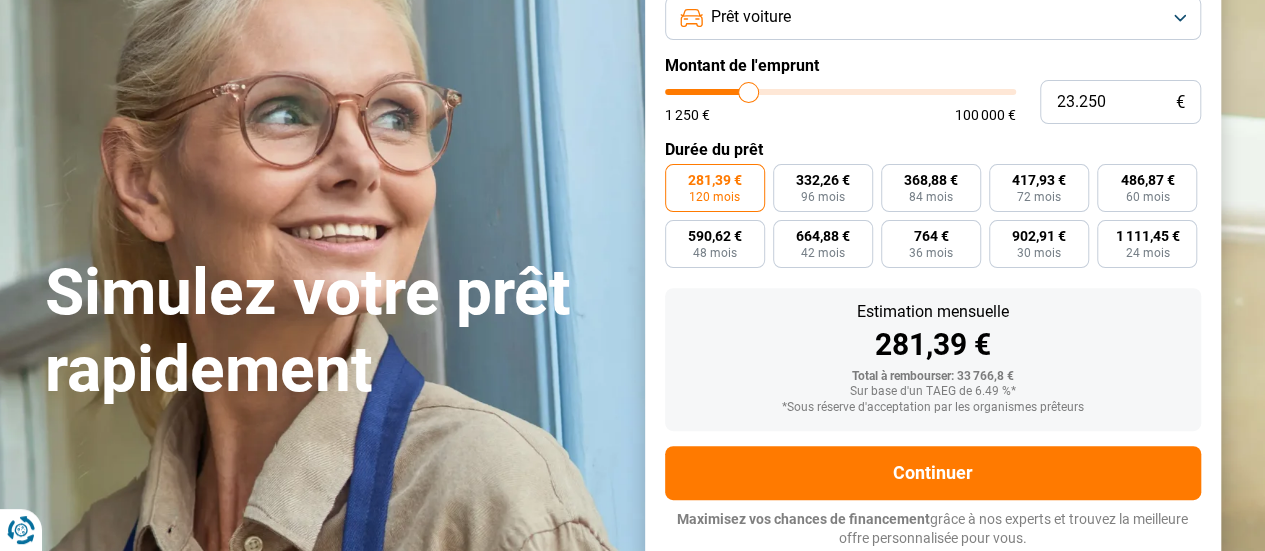 type on "23.000" 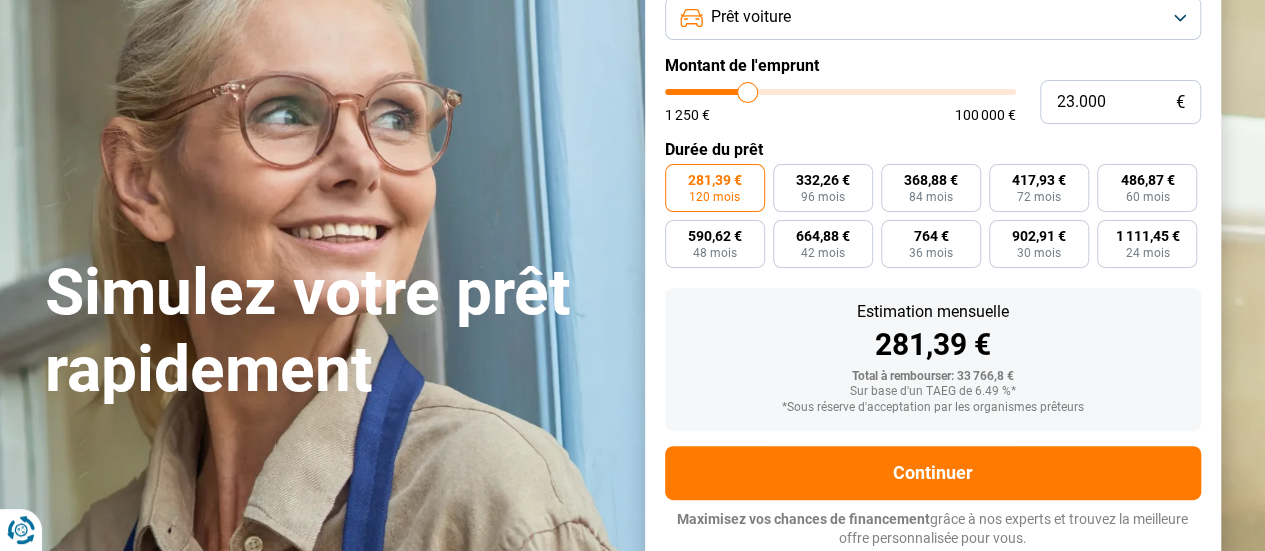 type on "22.500" 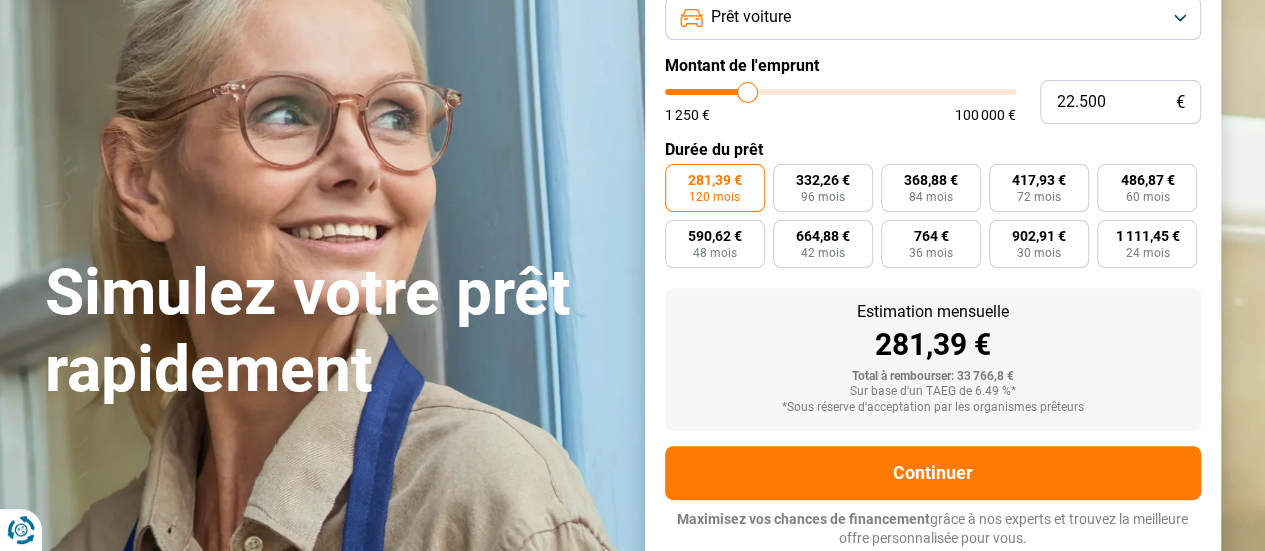 type on "22500" 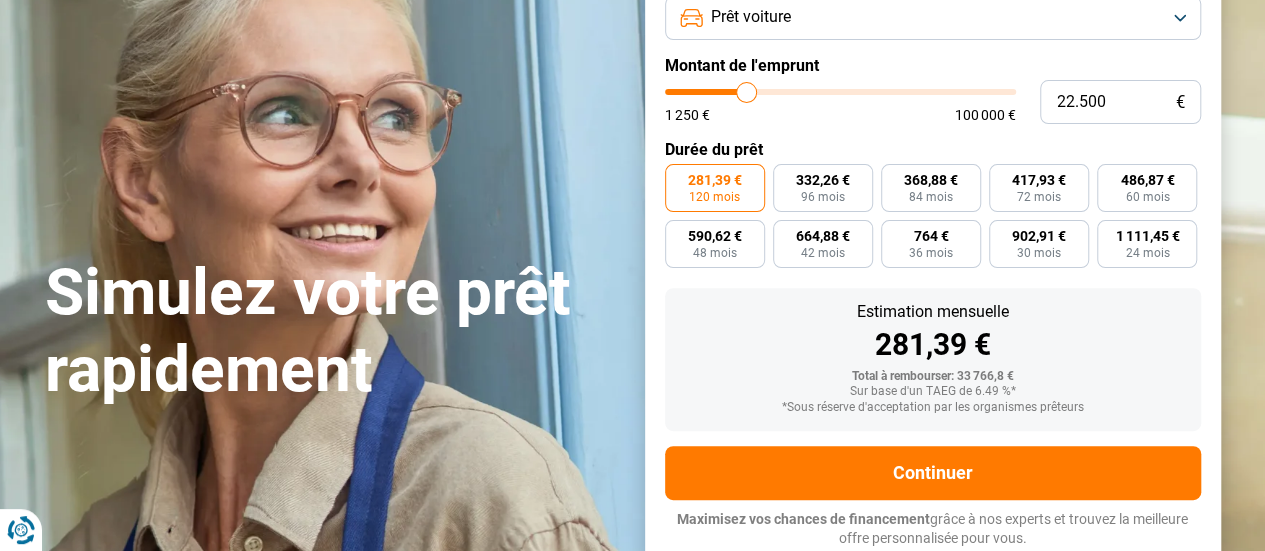 type on "22.250" 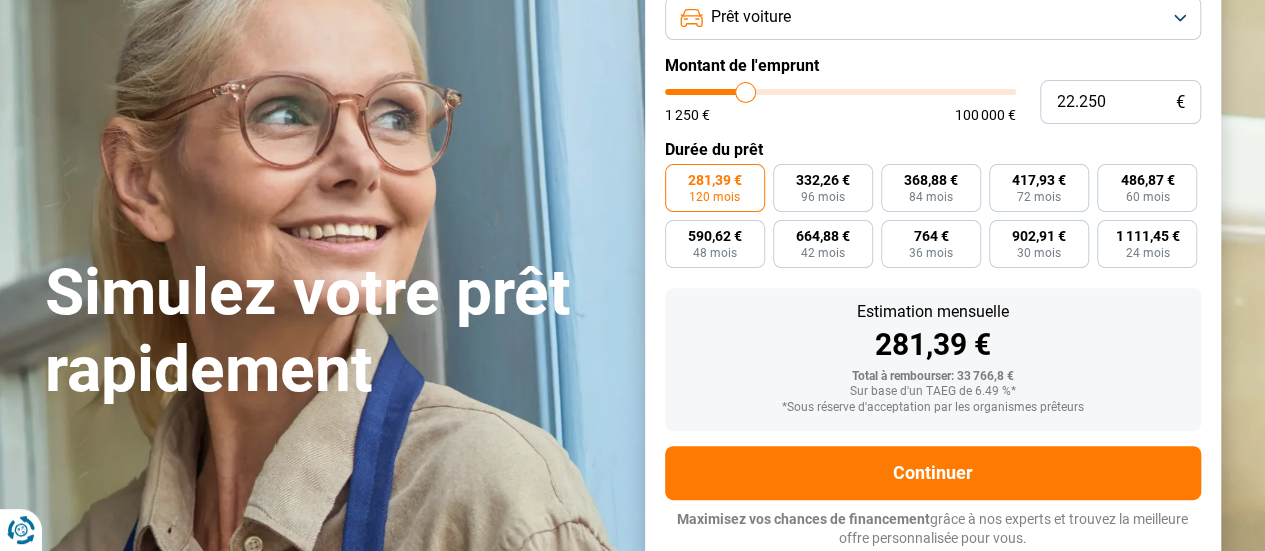 type on "22.000" 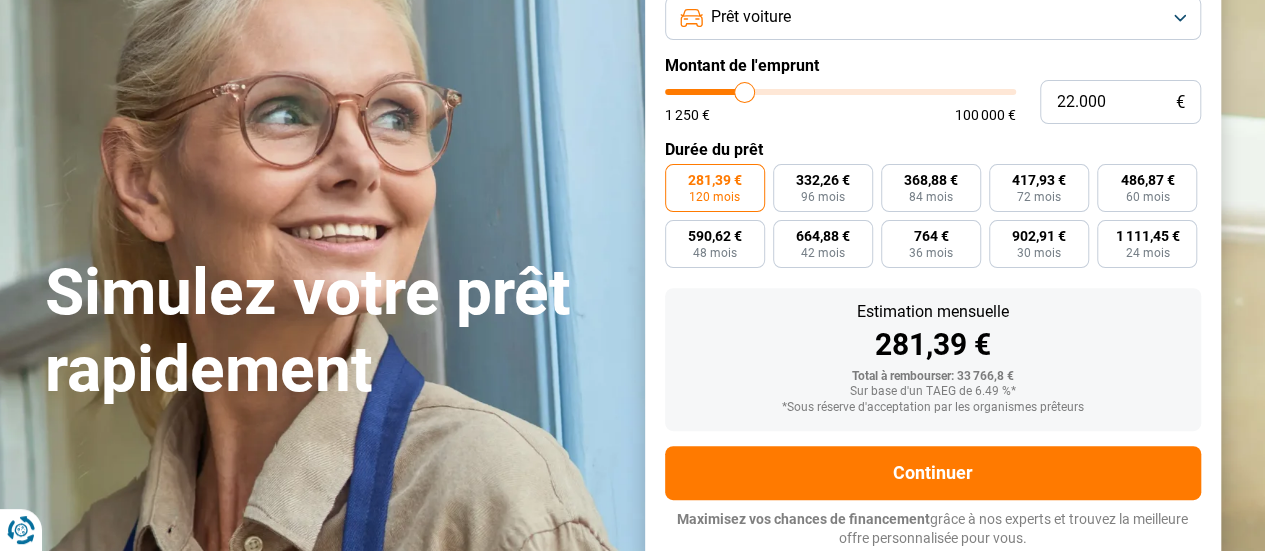 type on "21.750" 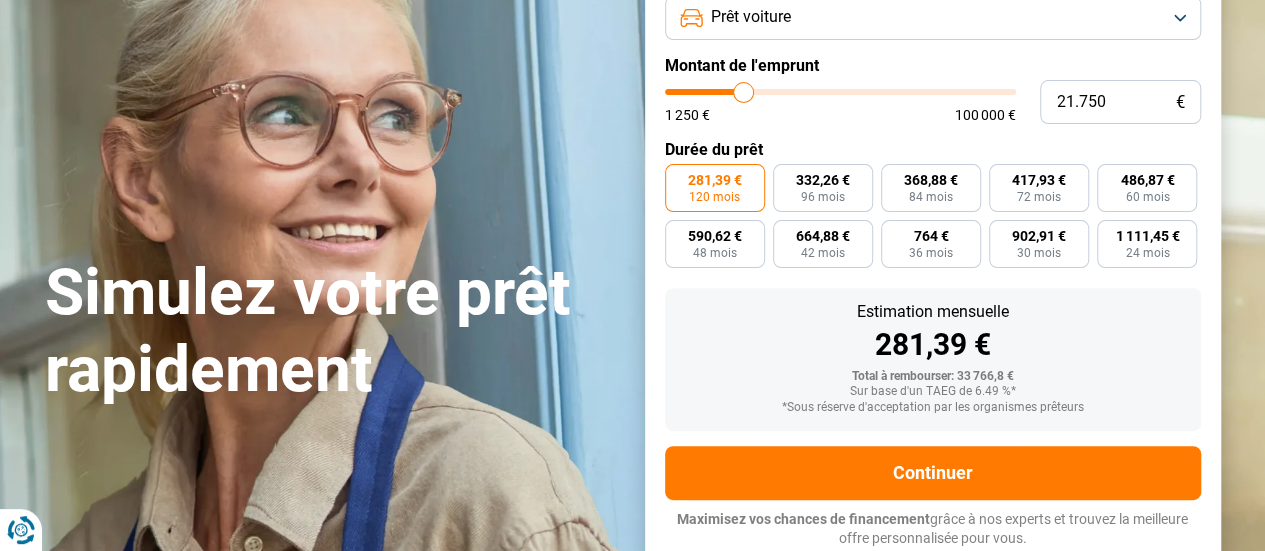 type on "21.500" 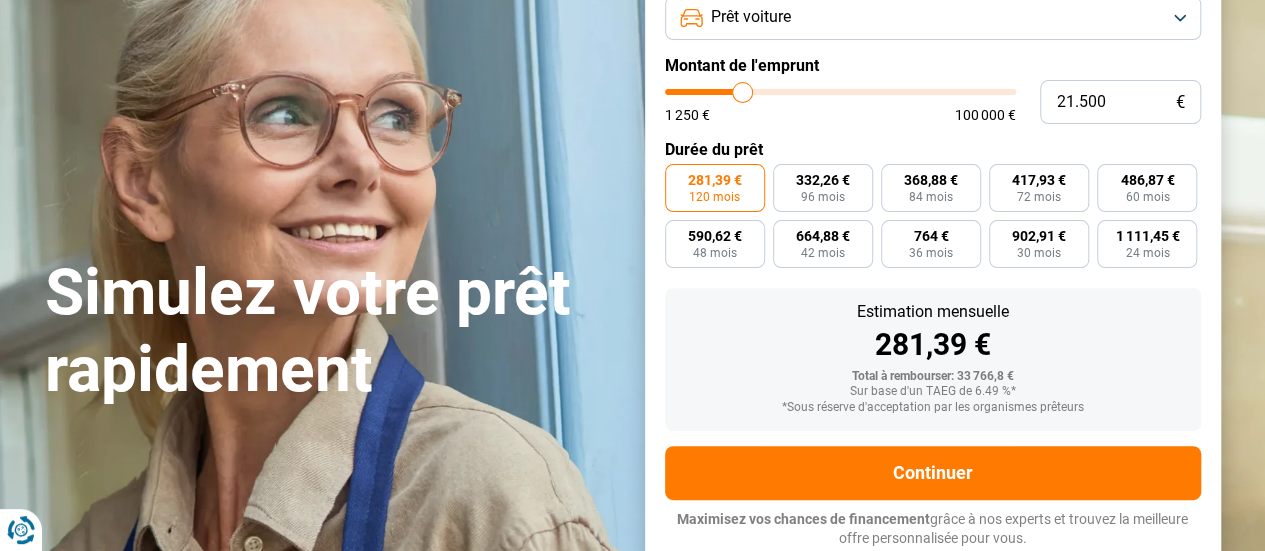 type on "21.250" 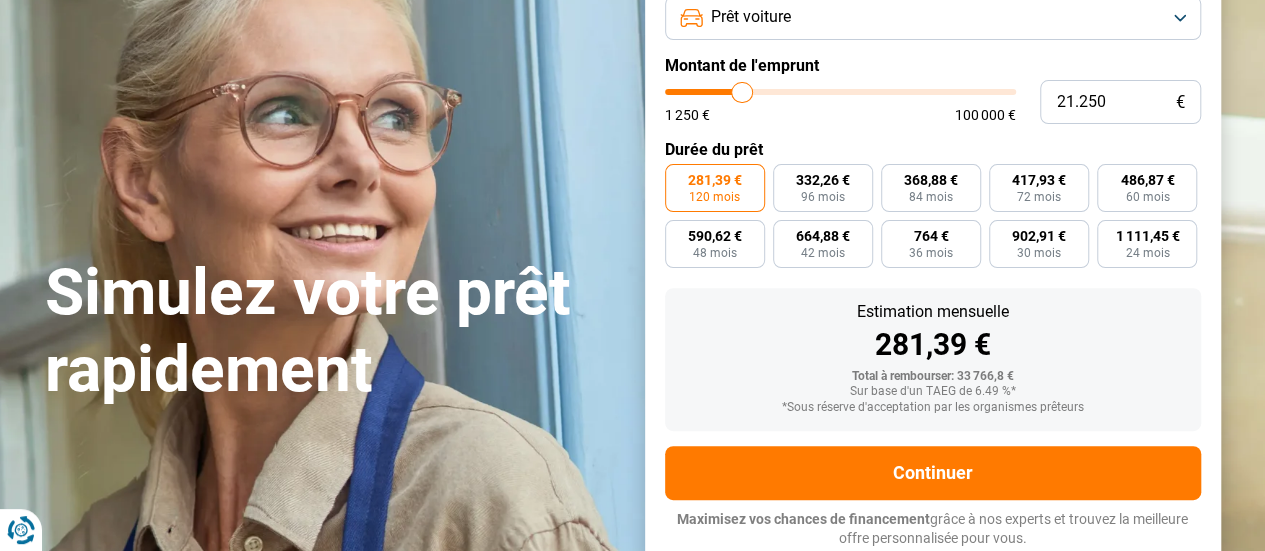 drag, startPoint x: 754, startPoint y: 92, endPoint x: 742, endPoint y: 92, distance: 12 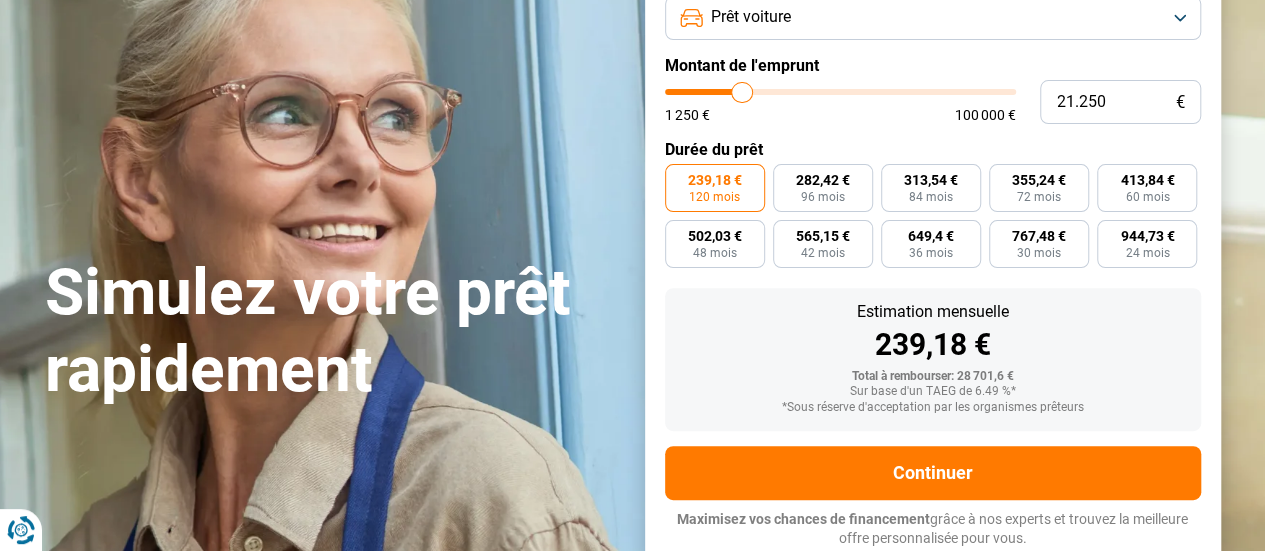 type on "21.000" 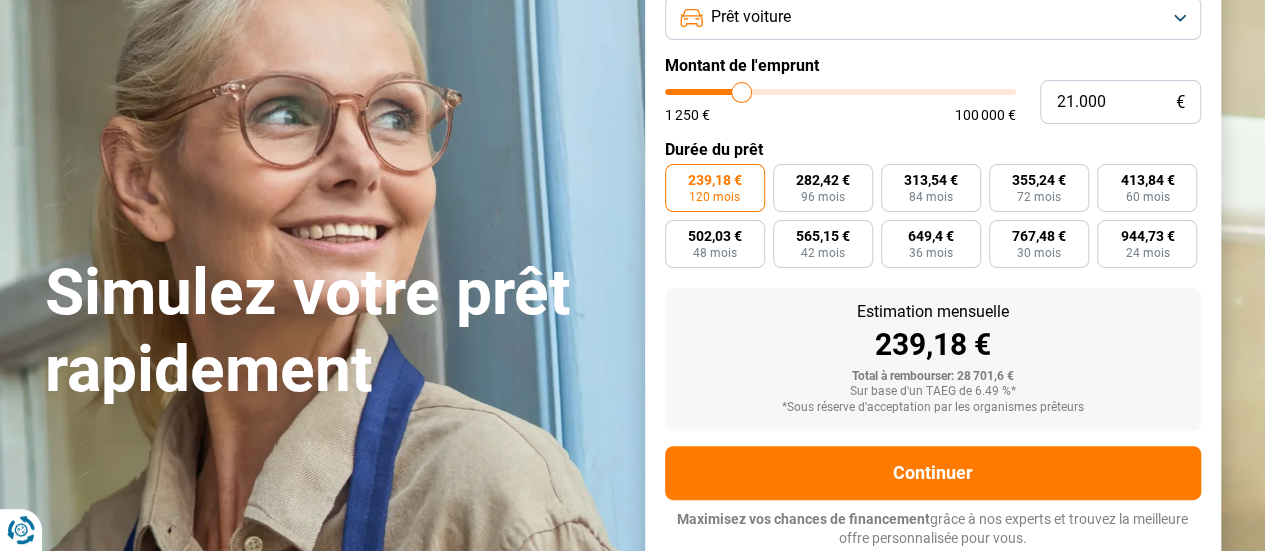 type on "20.750" 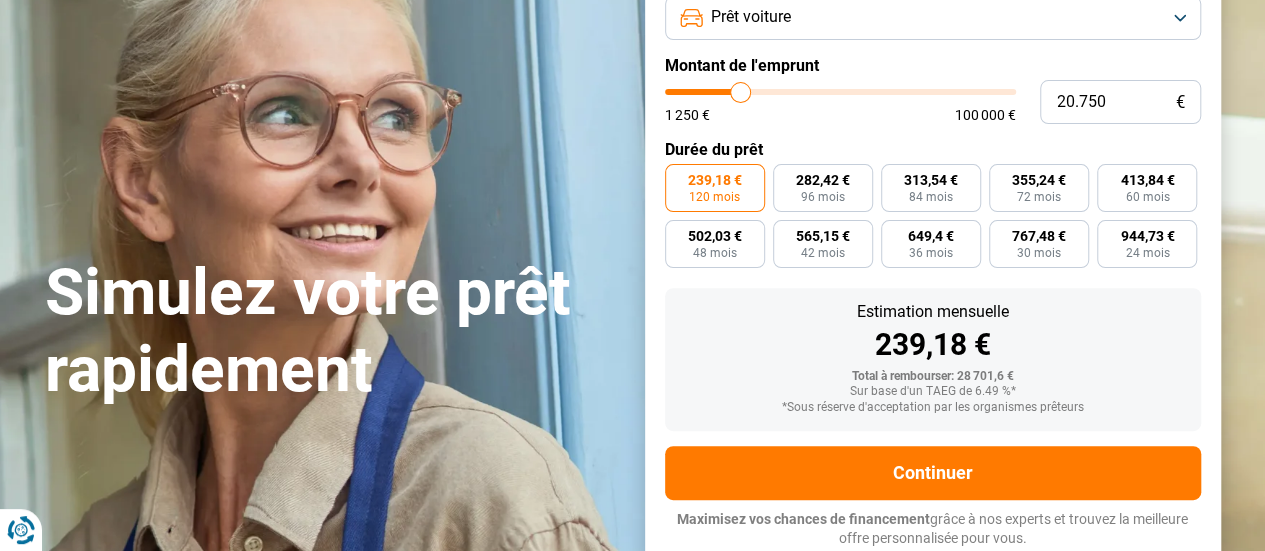 type on "20.500" 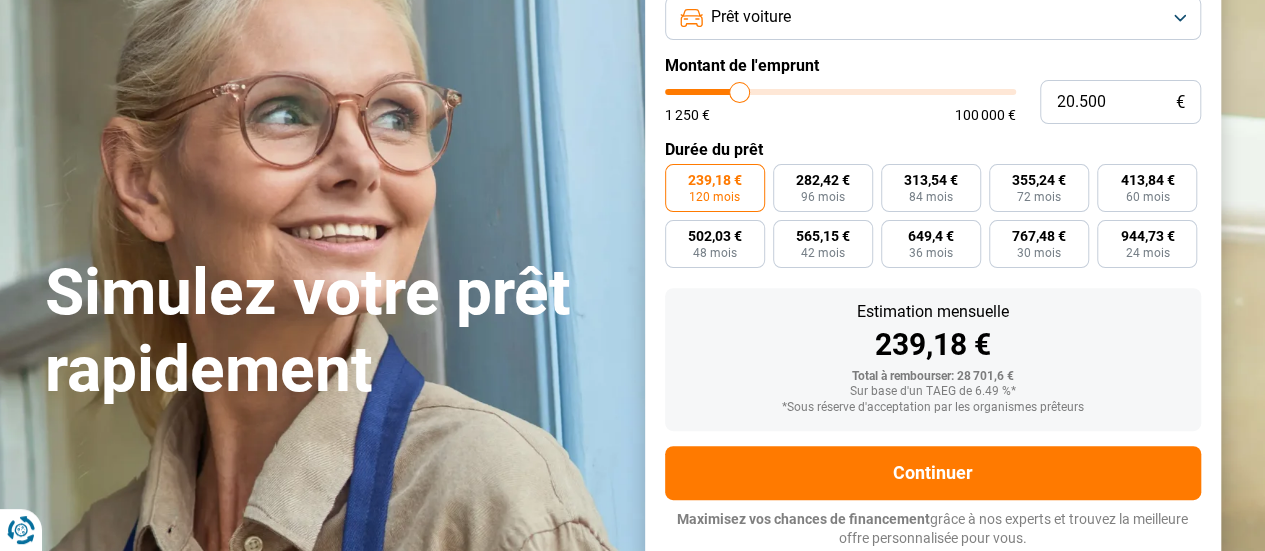 type on "20.250" 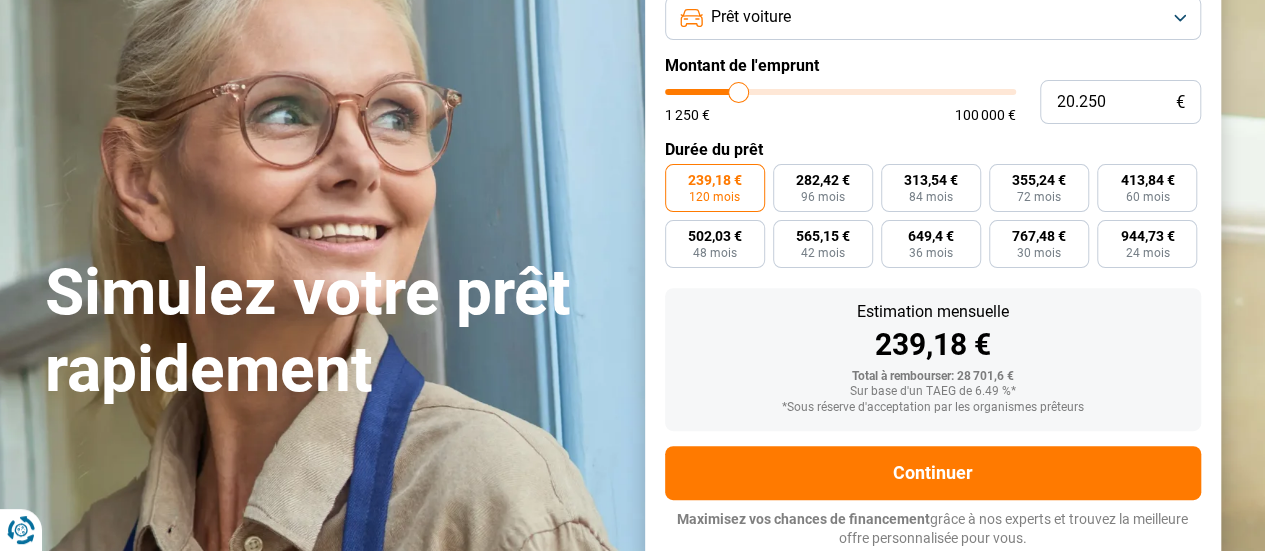 type on "20.000" 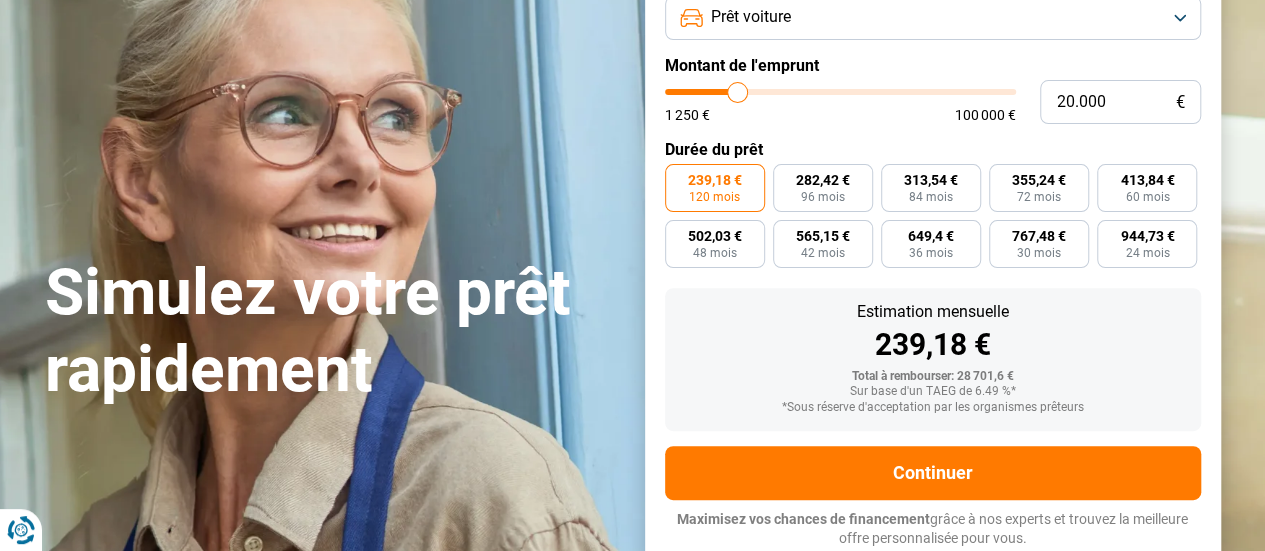 type on "19.750" 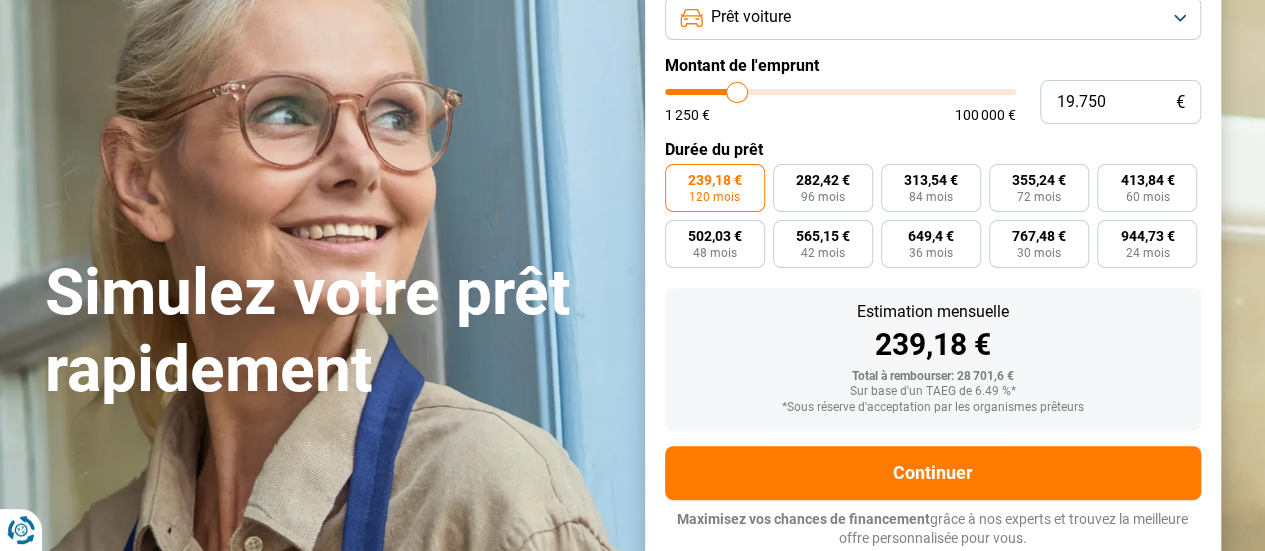 type on "19.000" 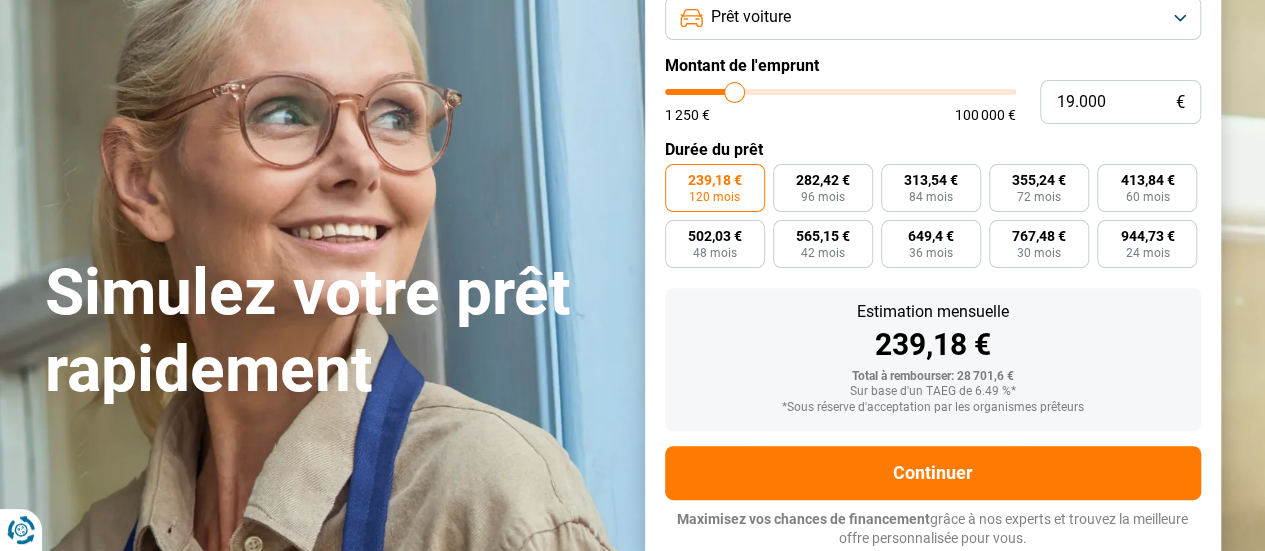 type on "18.750" 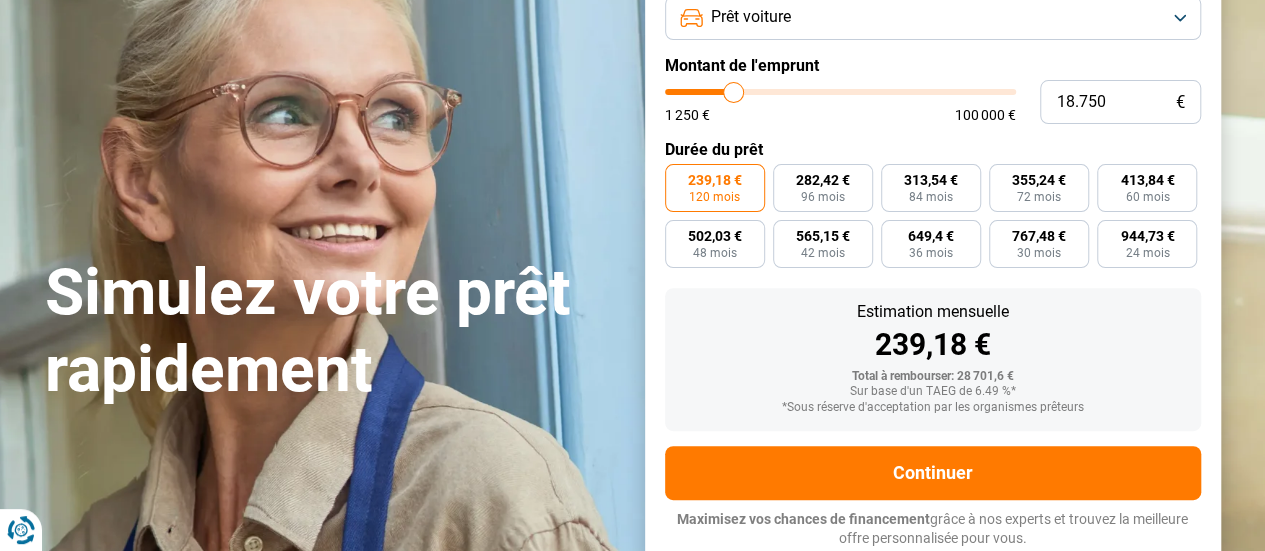type on "18.250" 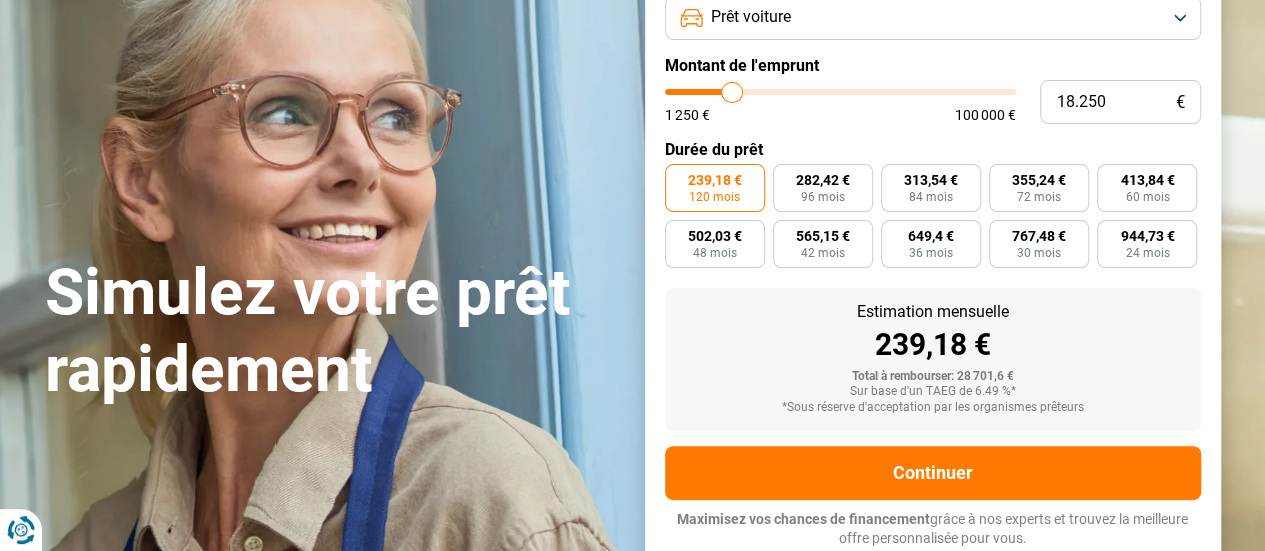 type on "18.000" 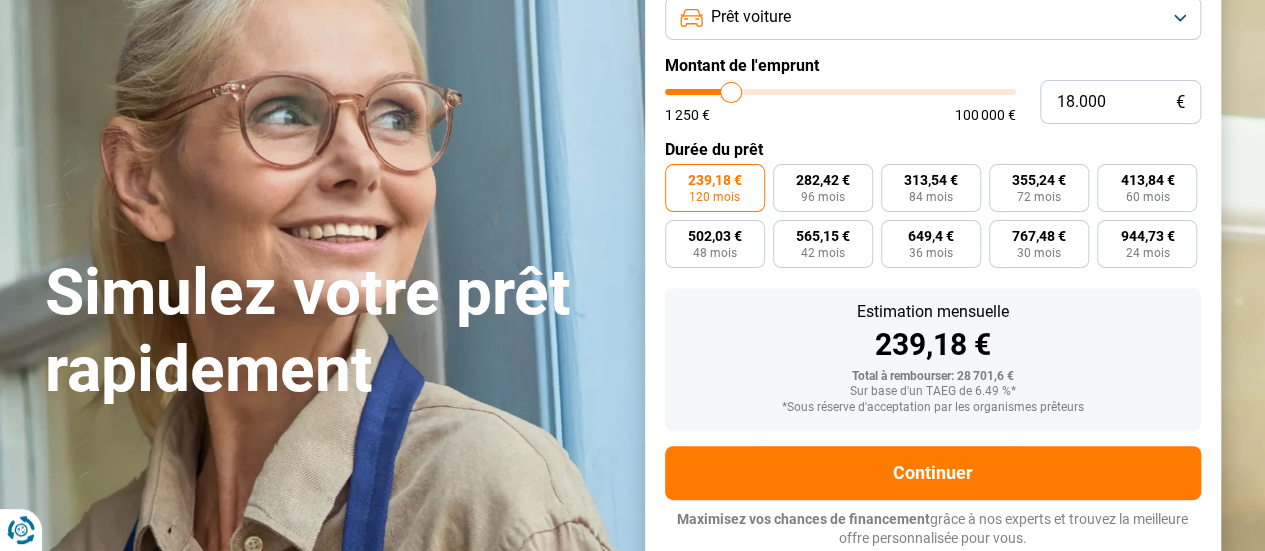 type on "17.500" 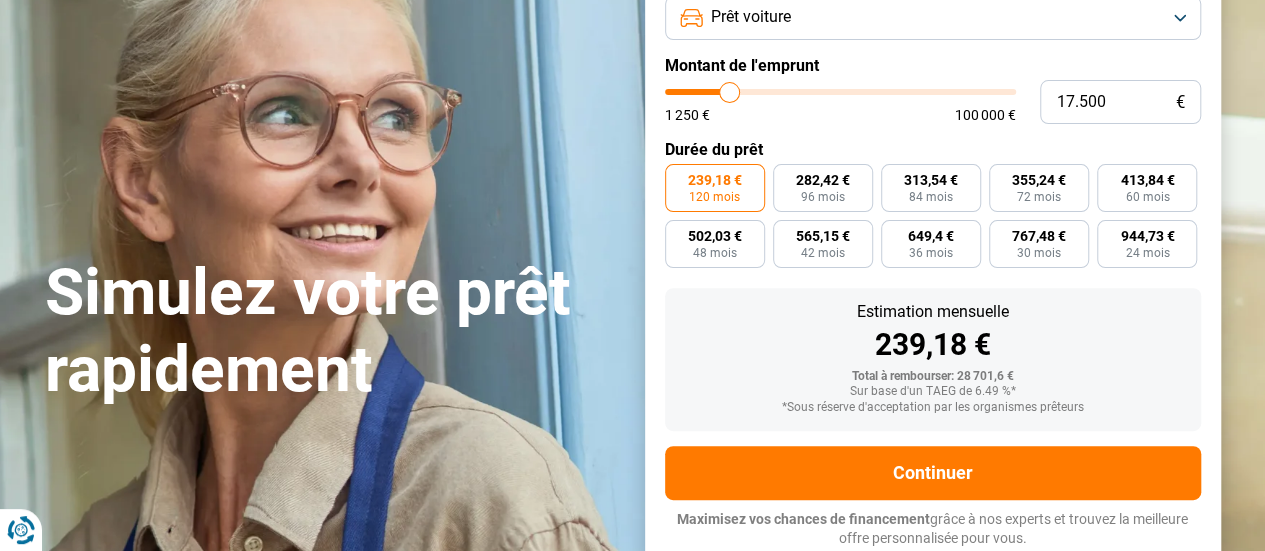 type on "17.250" 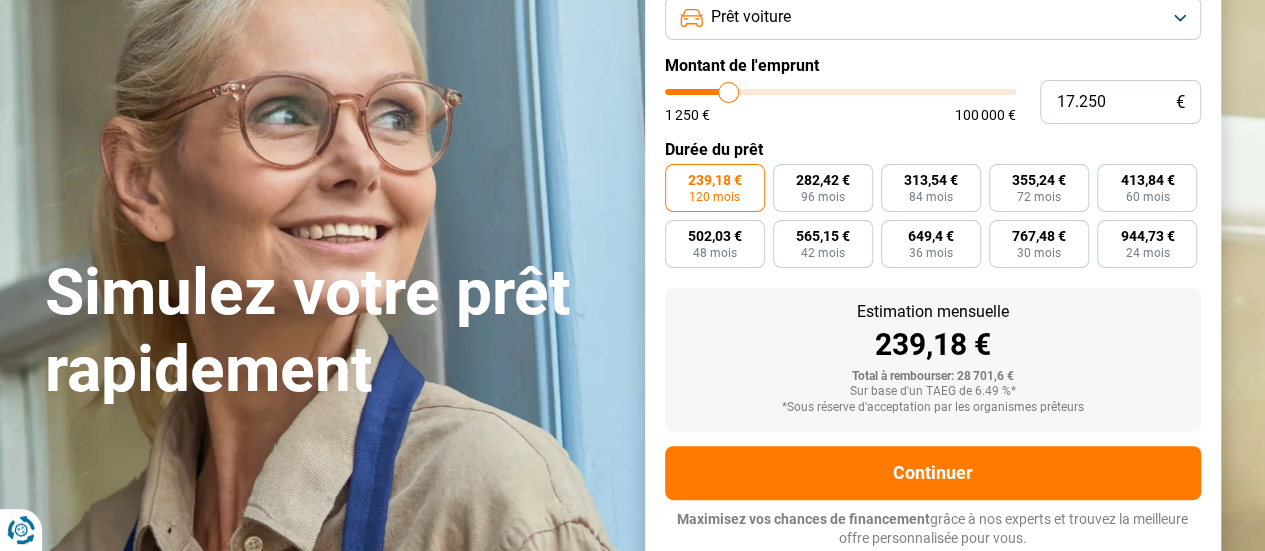 type on "16.750" 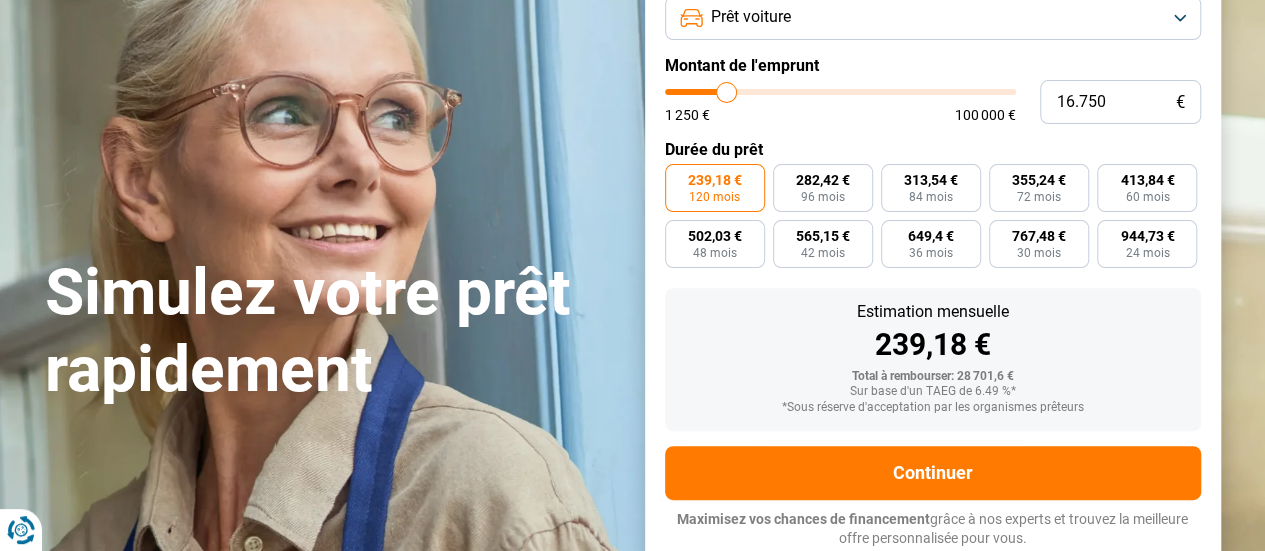 type on "16.500" 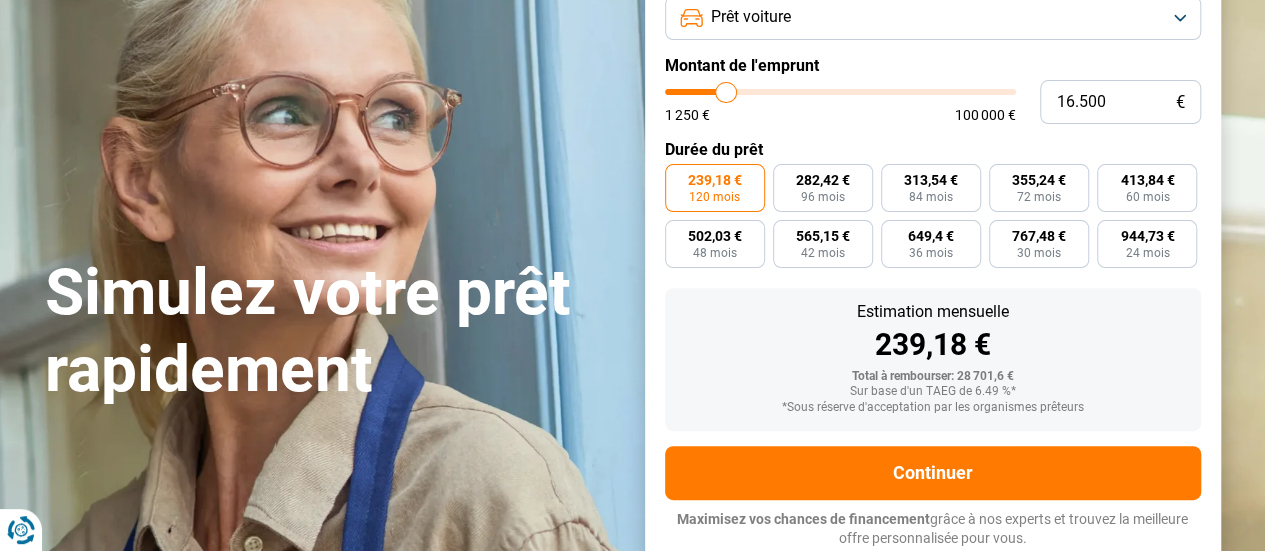 type on "16.250" 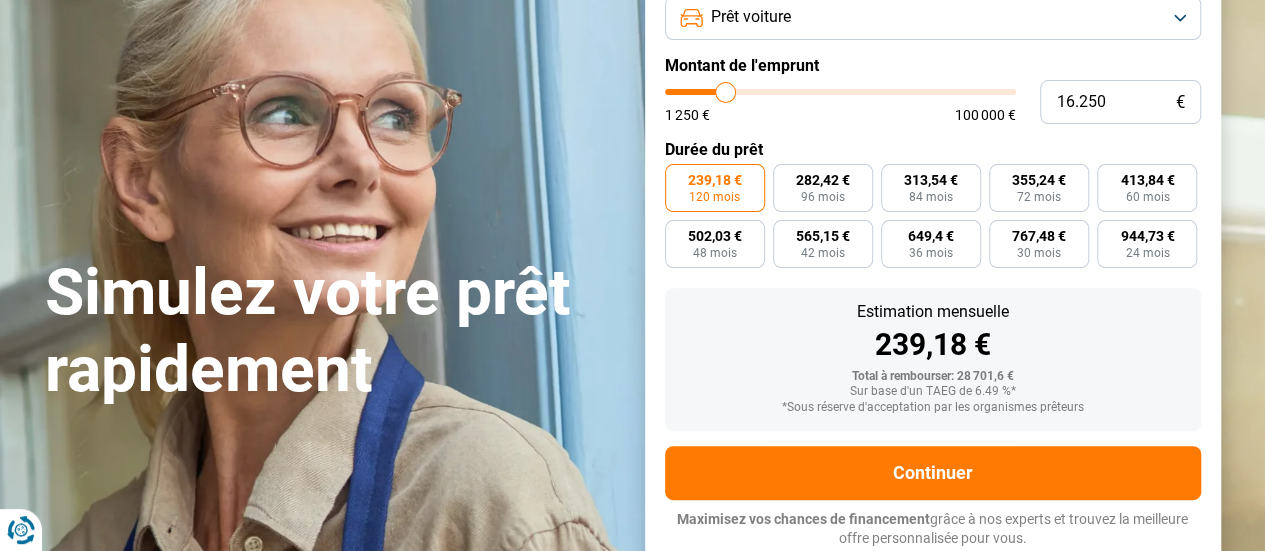 type on "16.000" 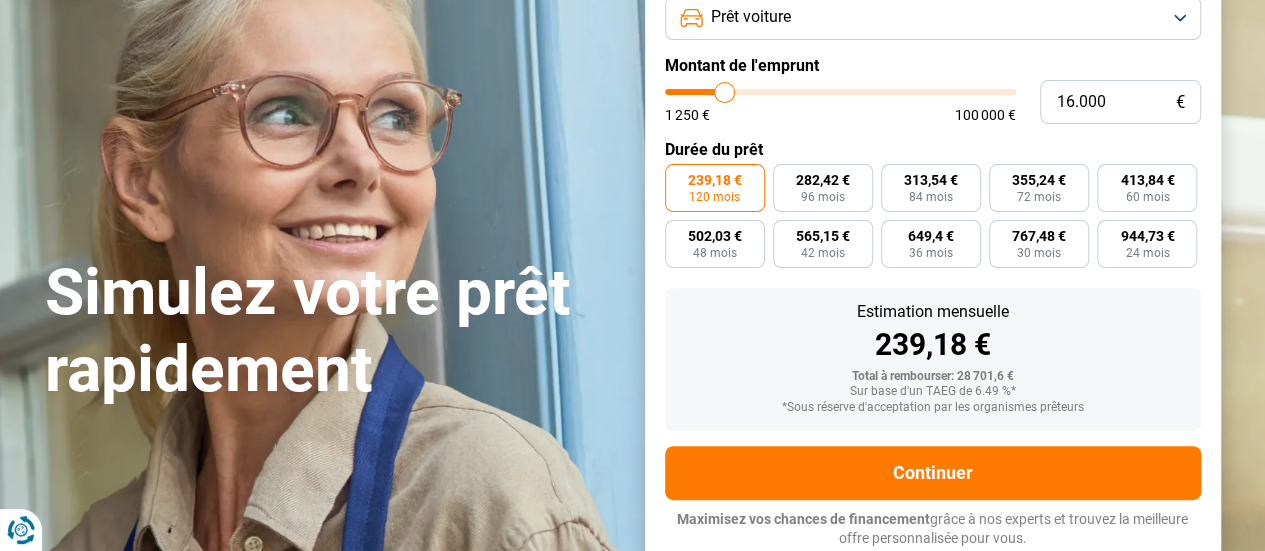 type on "15.750" 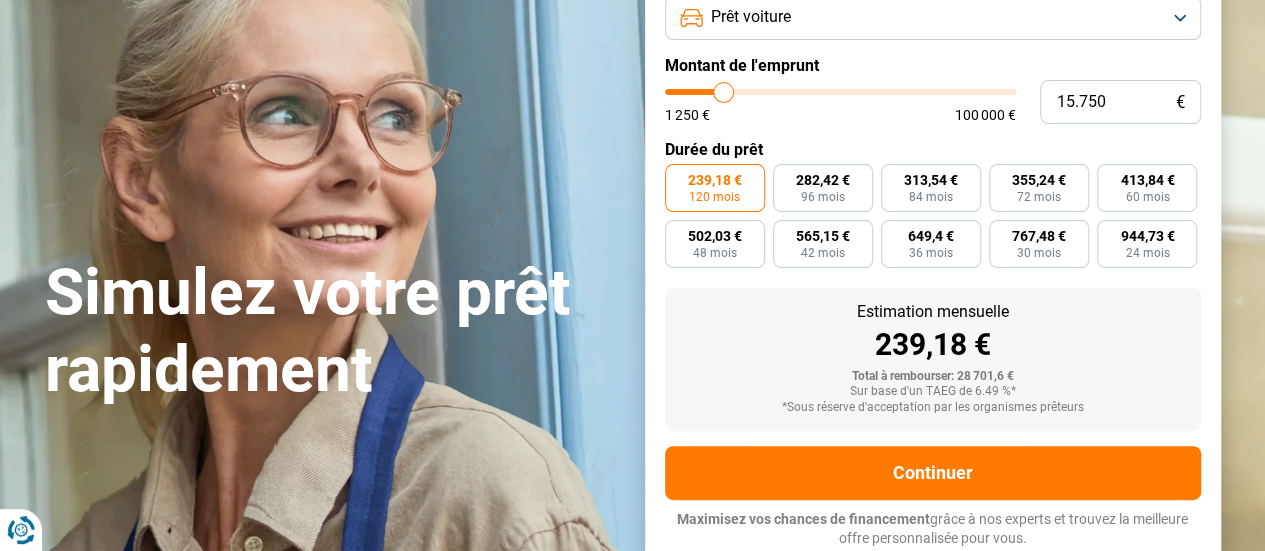 type on "15.250" 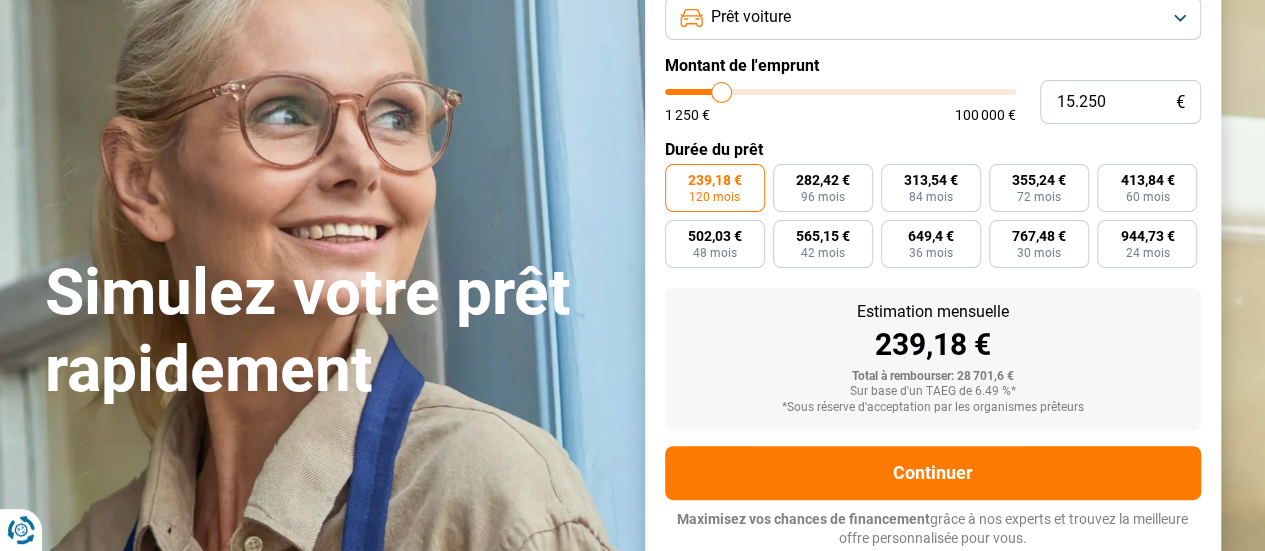 type on "15.000" 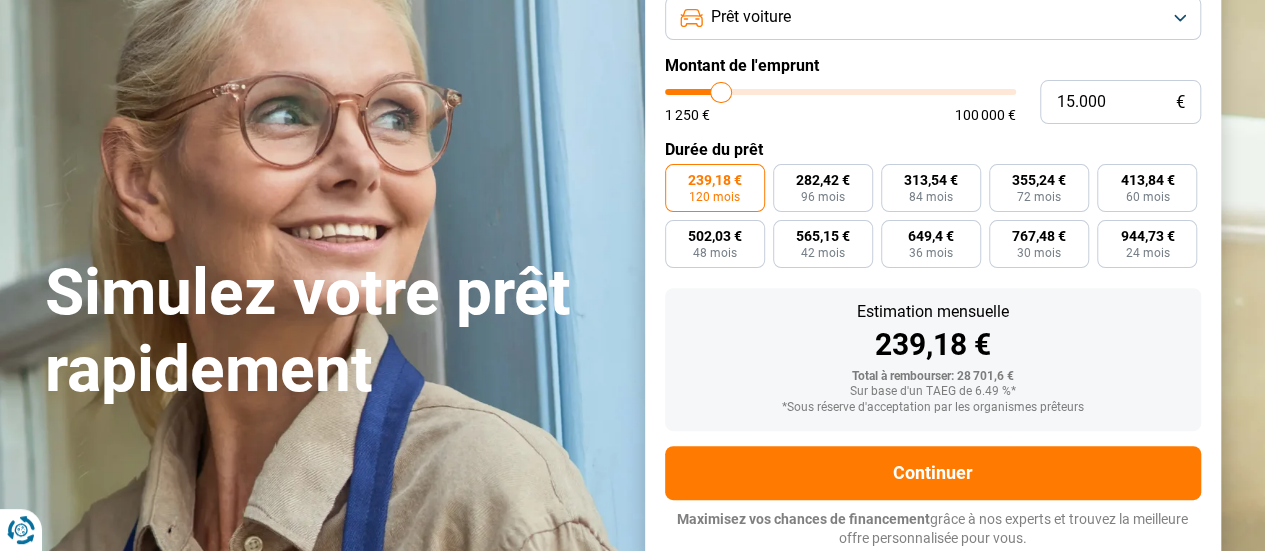 type on "14.750" 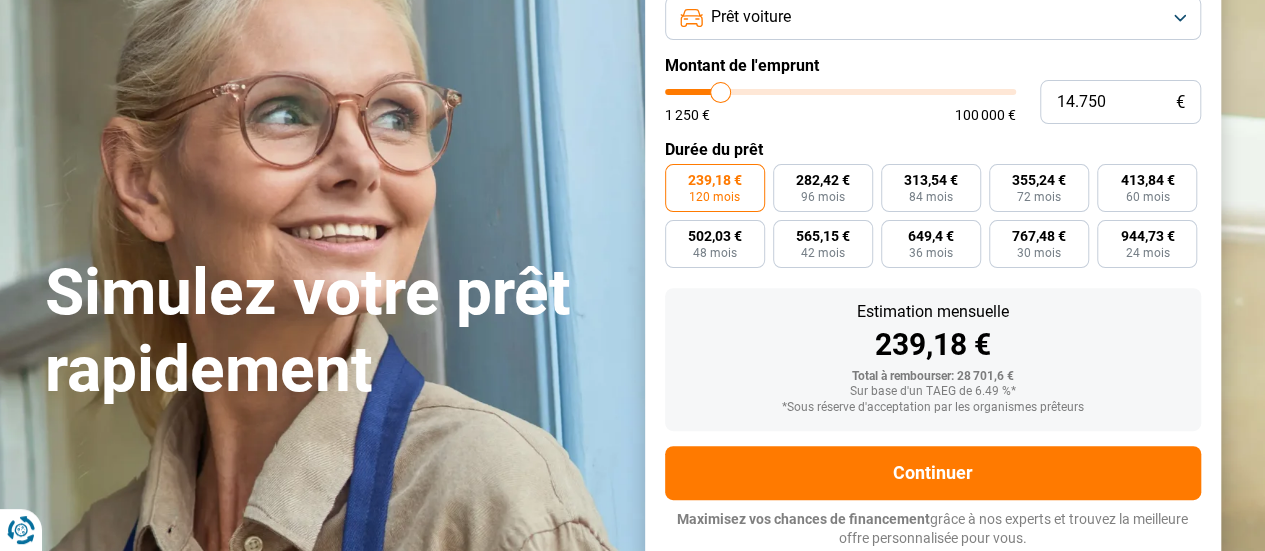type on "14.500" 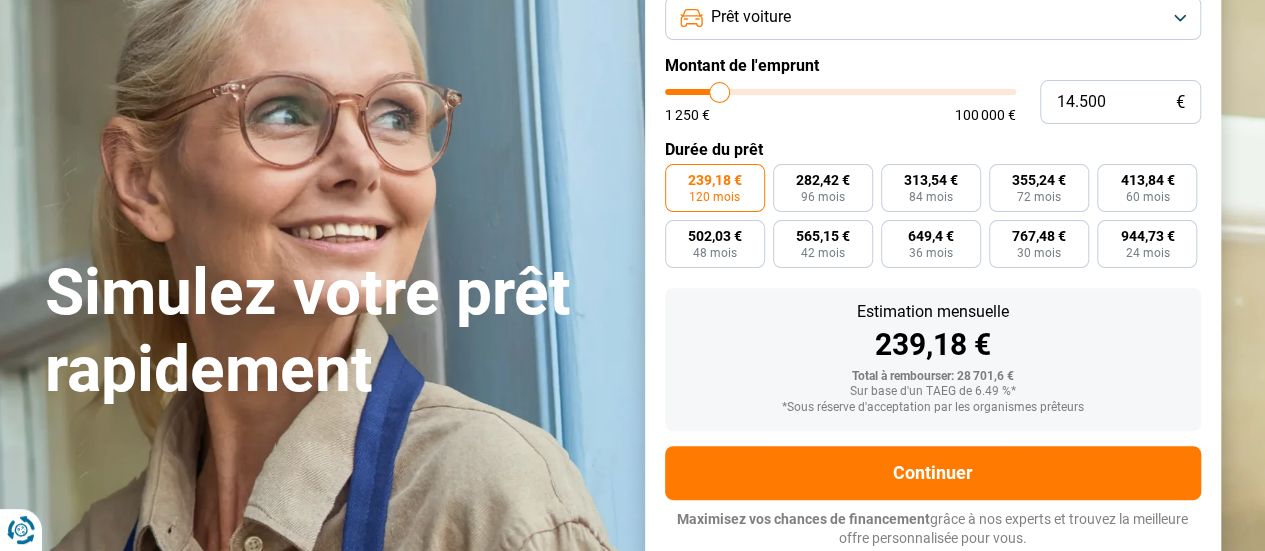 type on "14.750" 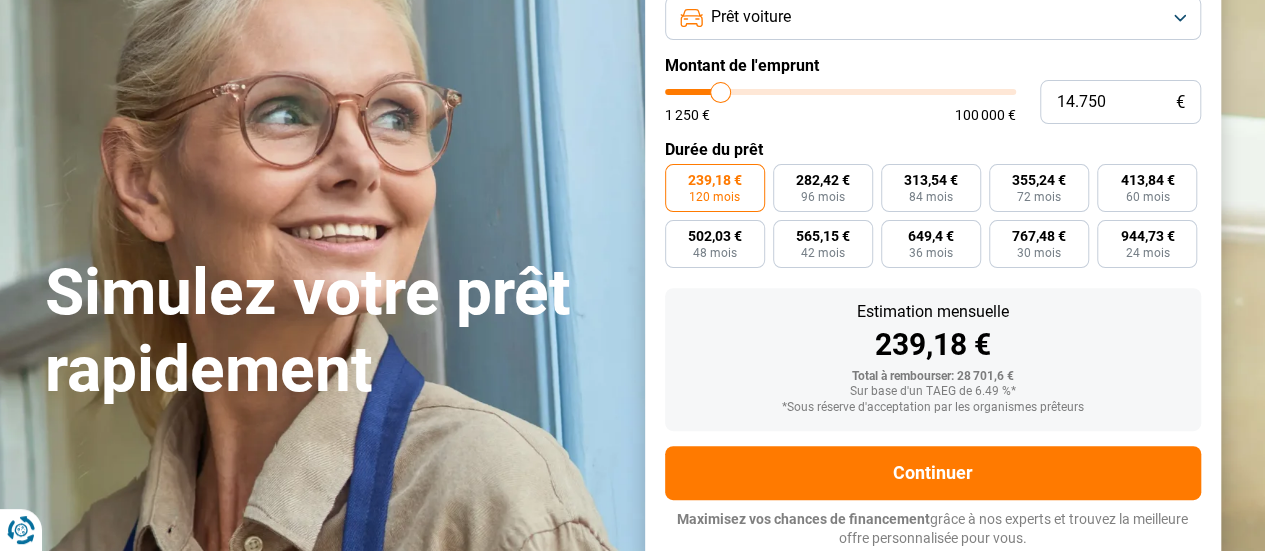 type on "15.000" 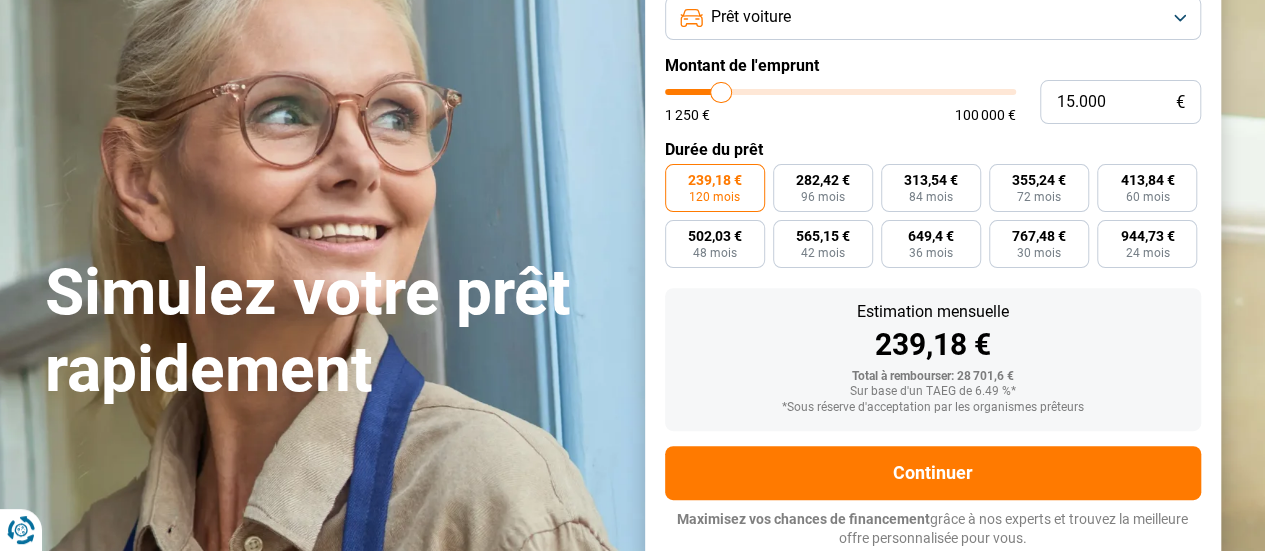 type on "15.250" 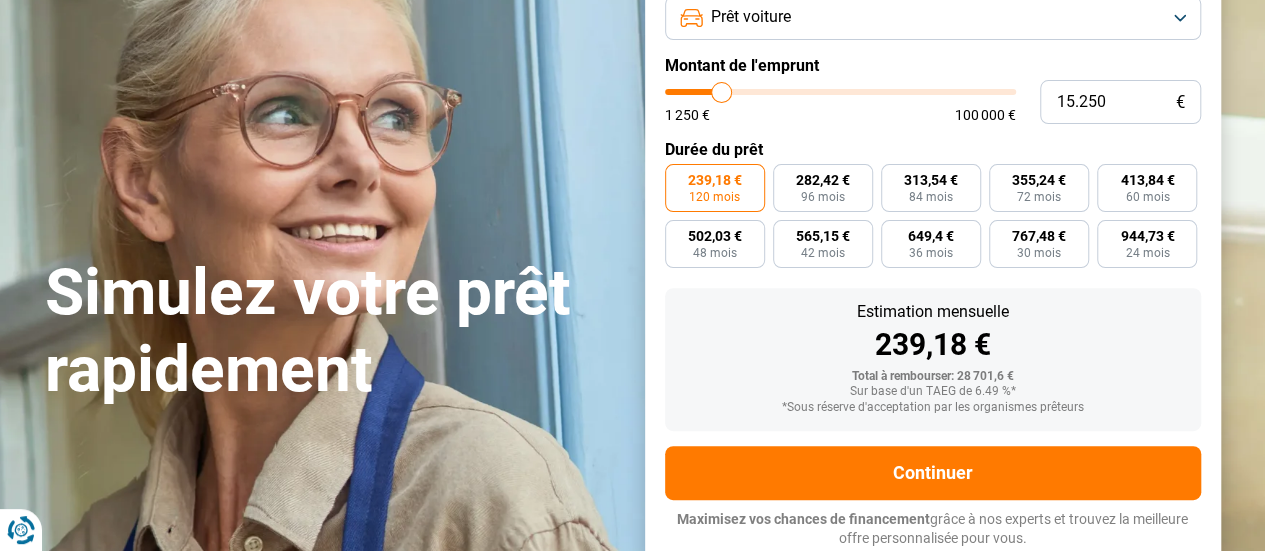 type on "15.500" 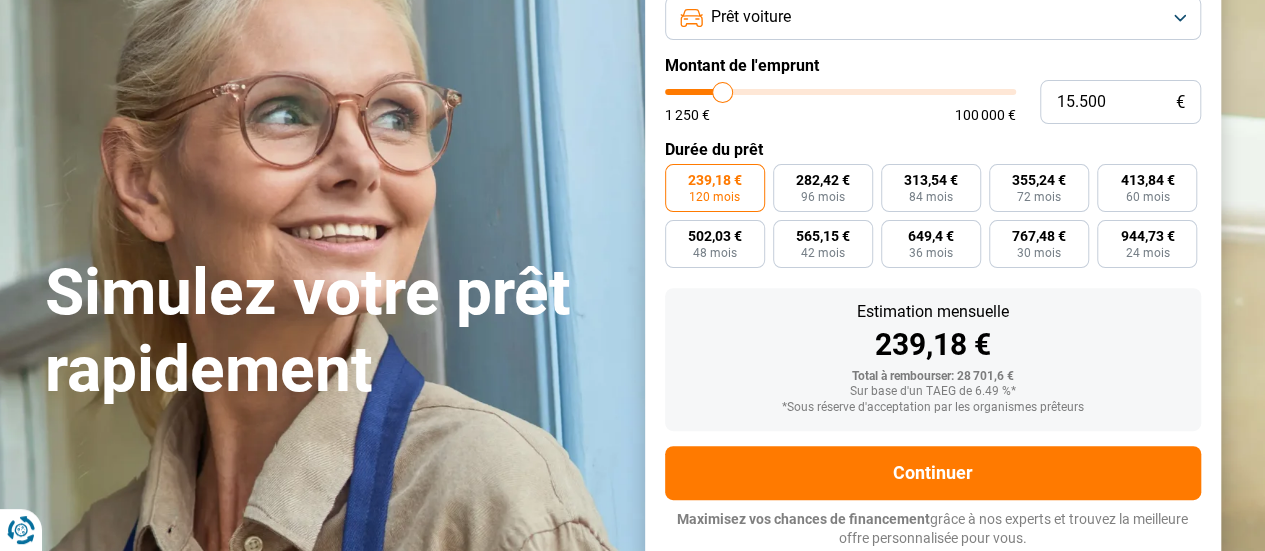 type on "15.250" 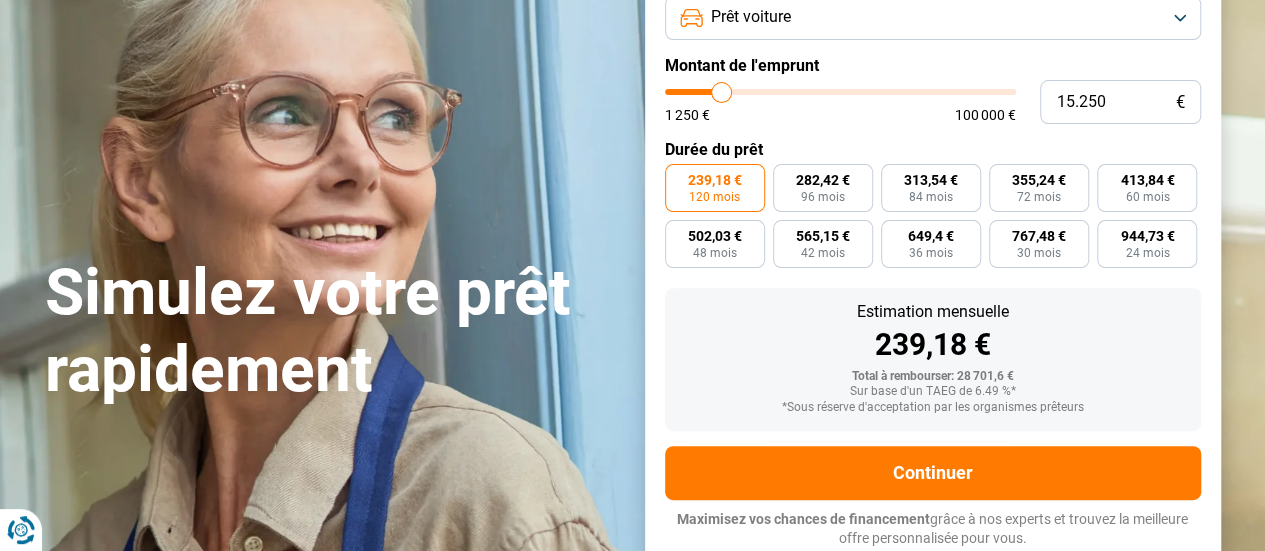 type on "15.000" 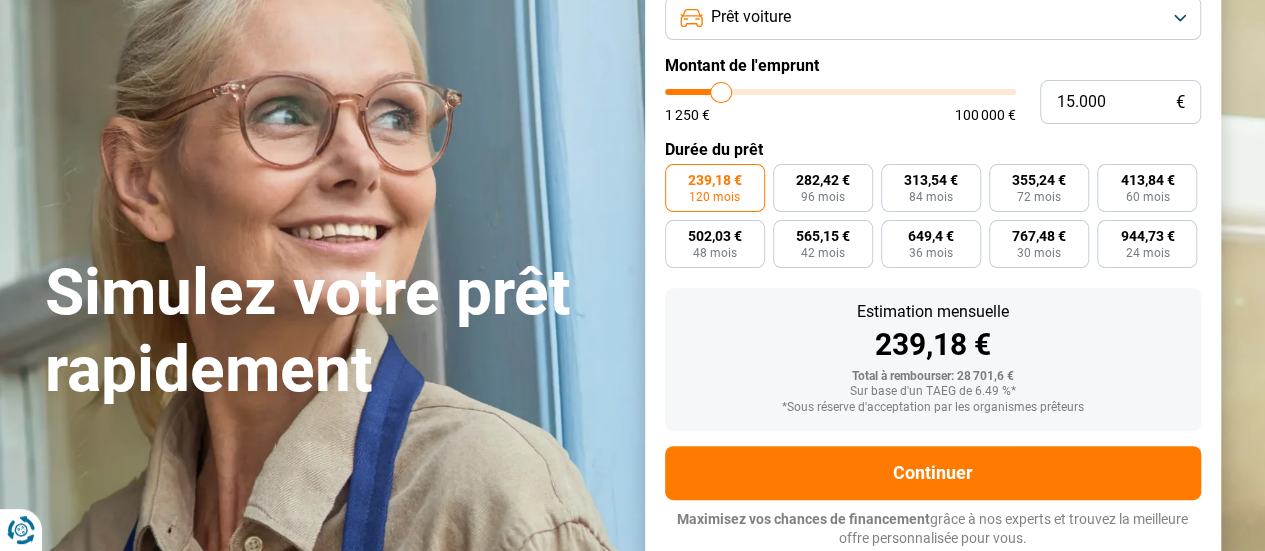drag, startPoint x: 742, startPoint y: 92, endPoint x: 721, endPoint y: 88, distance: 21.377558 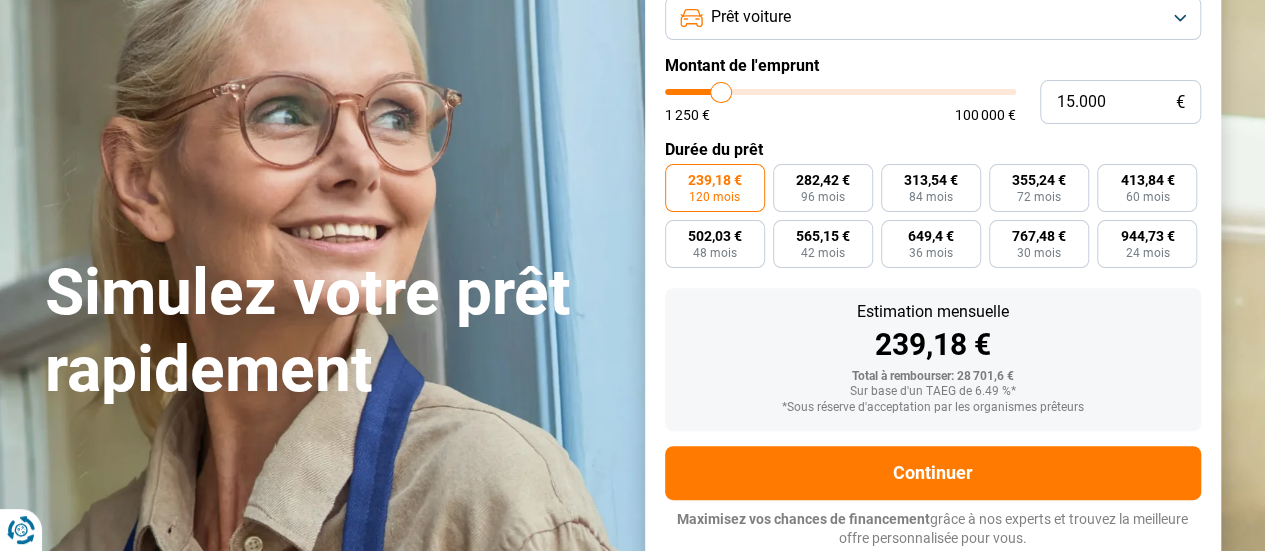type on "15000" 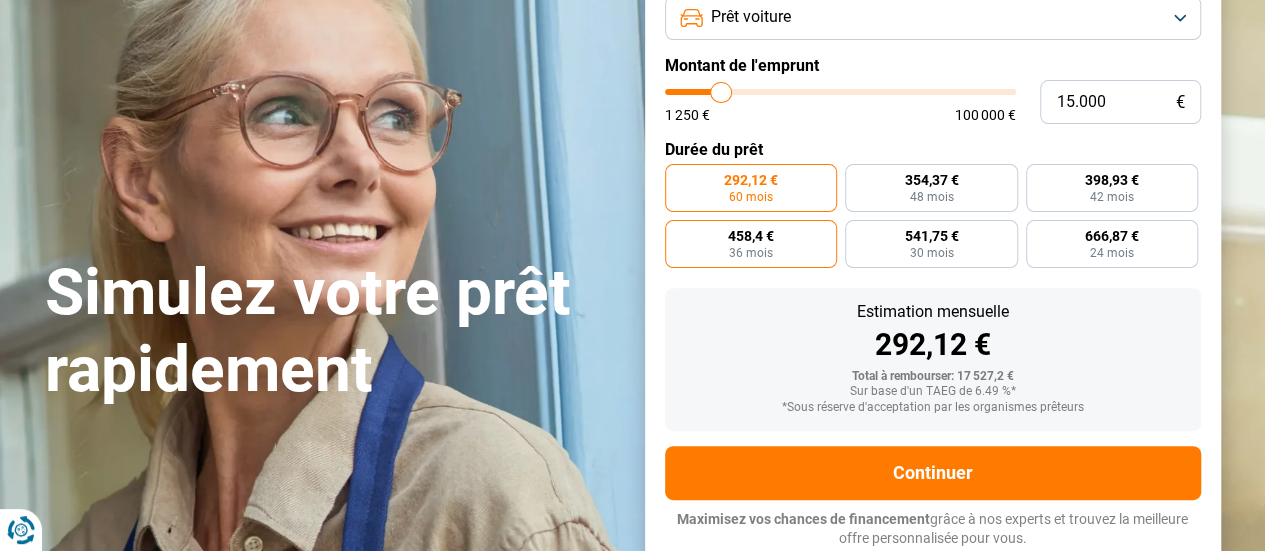 click on "[AMOUNT] [NUMBER] mois" at bounding box center (751, 244) 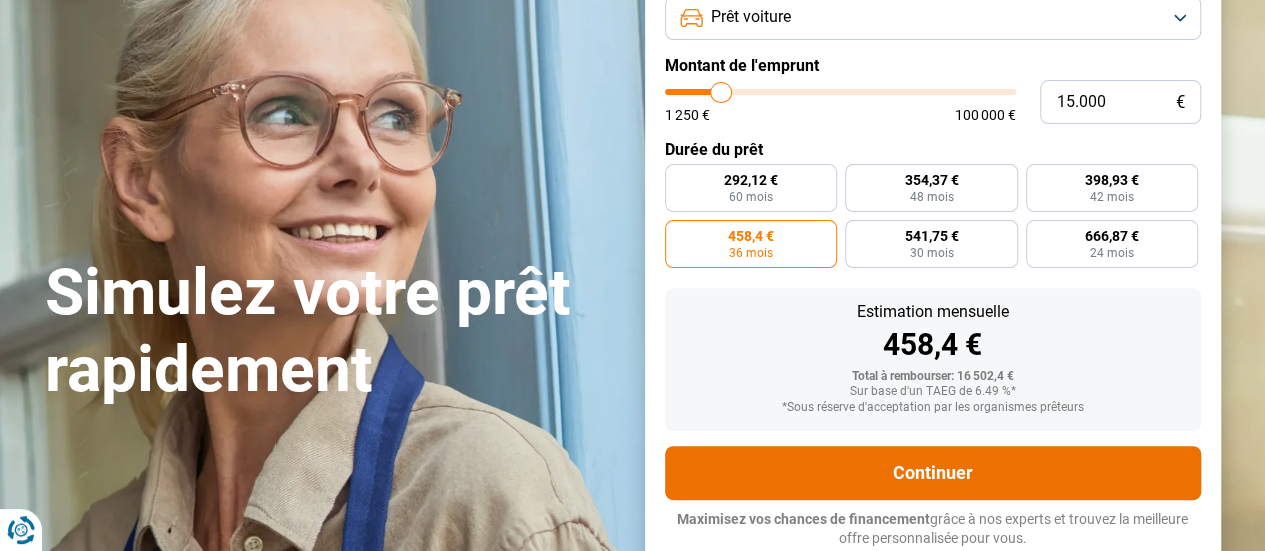 click on "Continuer" at bounding box center (933, 473) 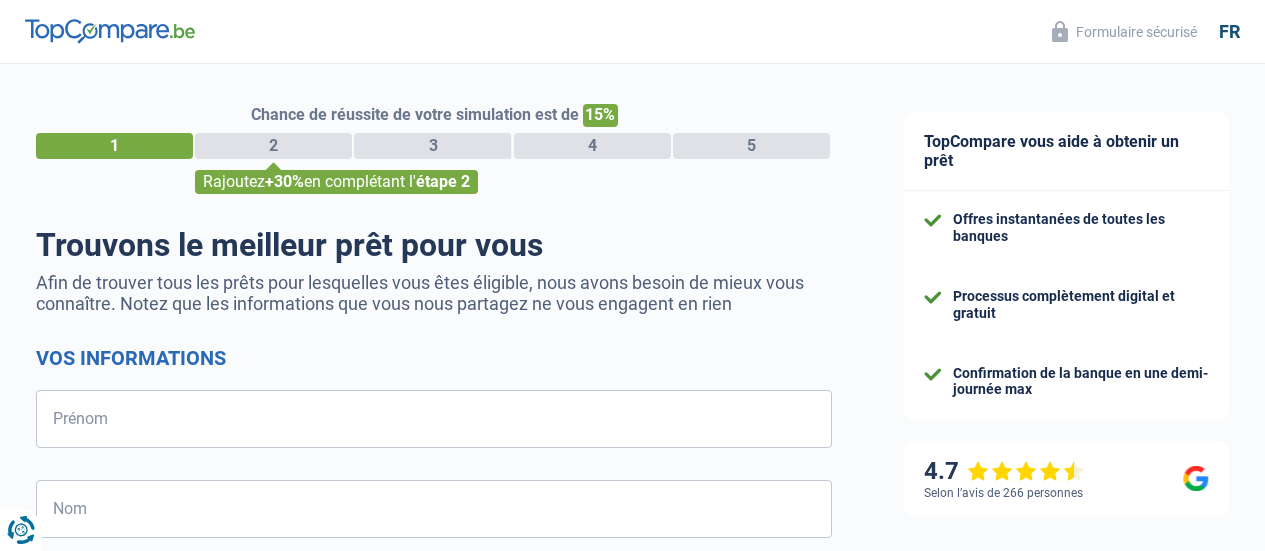 select on "32" 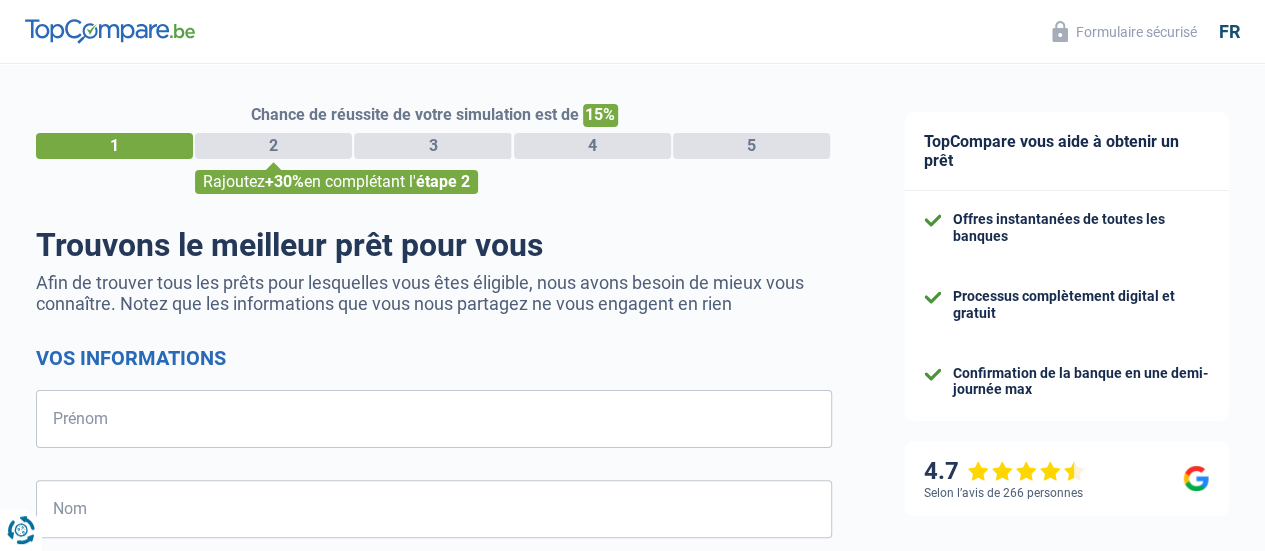 scroll, scrollTop: 0, scrollLeft: 0, axis: both 